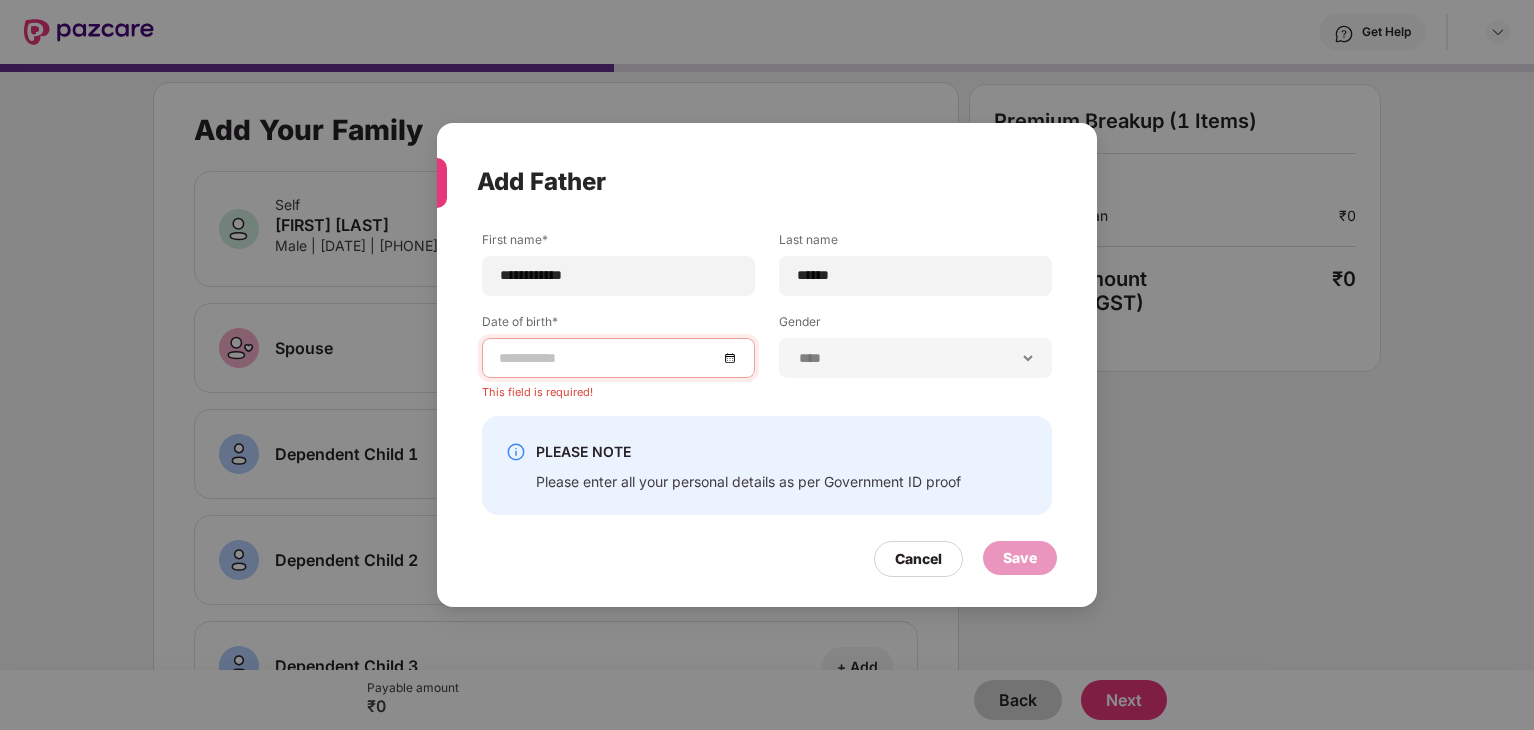 select on "****" 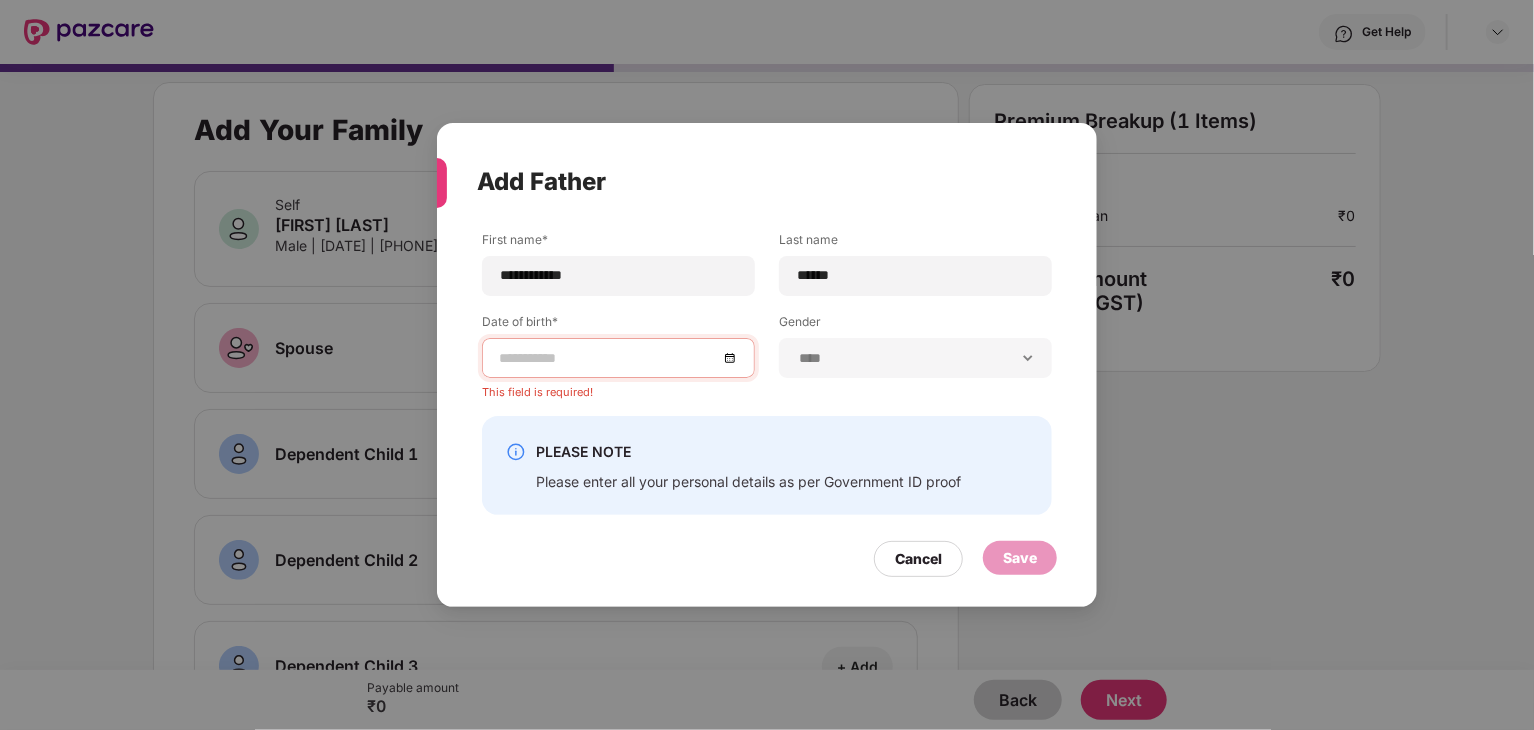 scroll, scrollTop: 613, scrollLeft: 0, axis: vertical 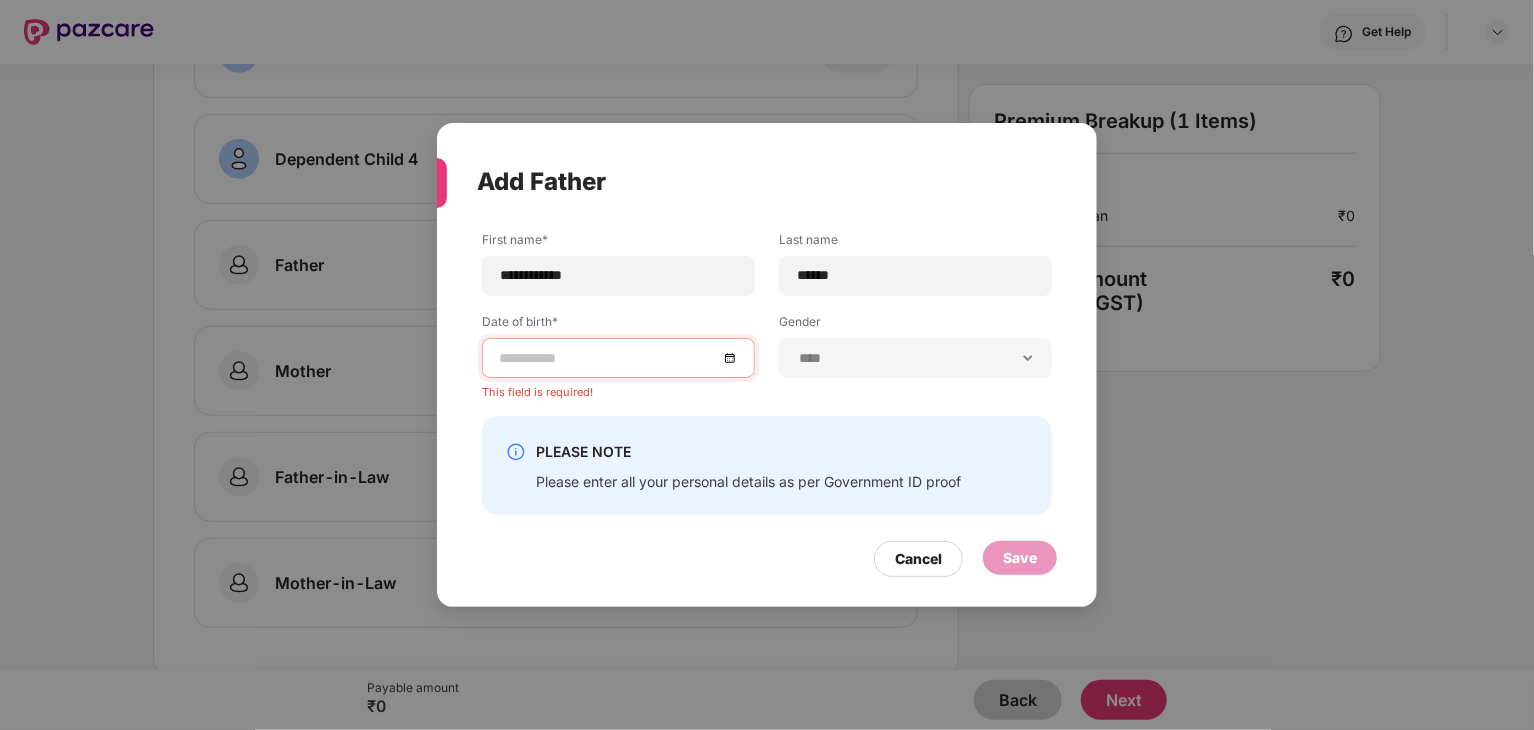 click at bounding box center [608, 358] 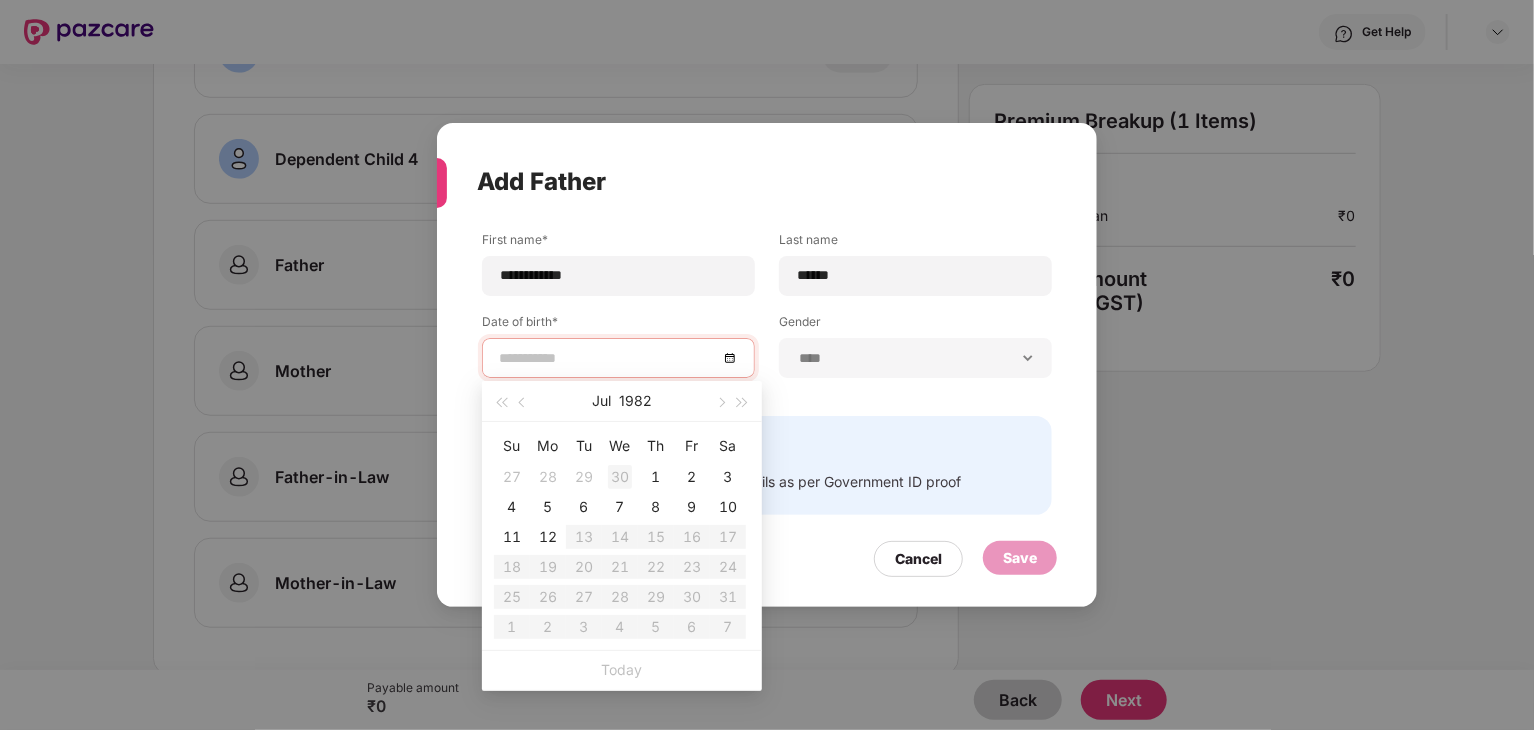 type on "**********" 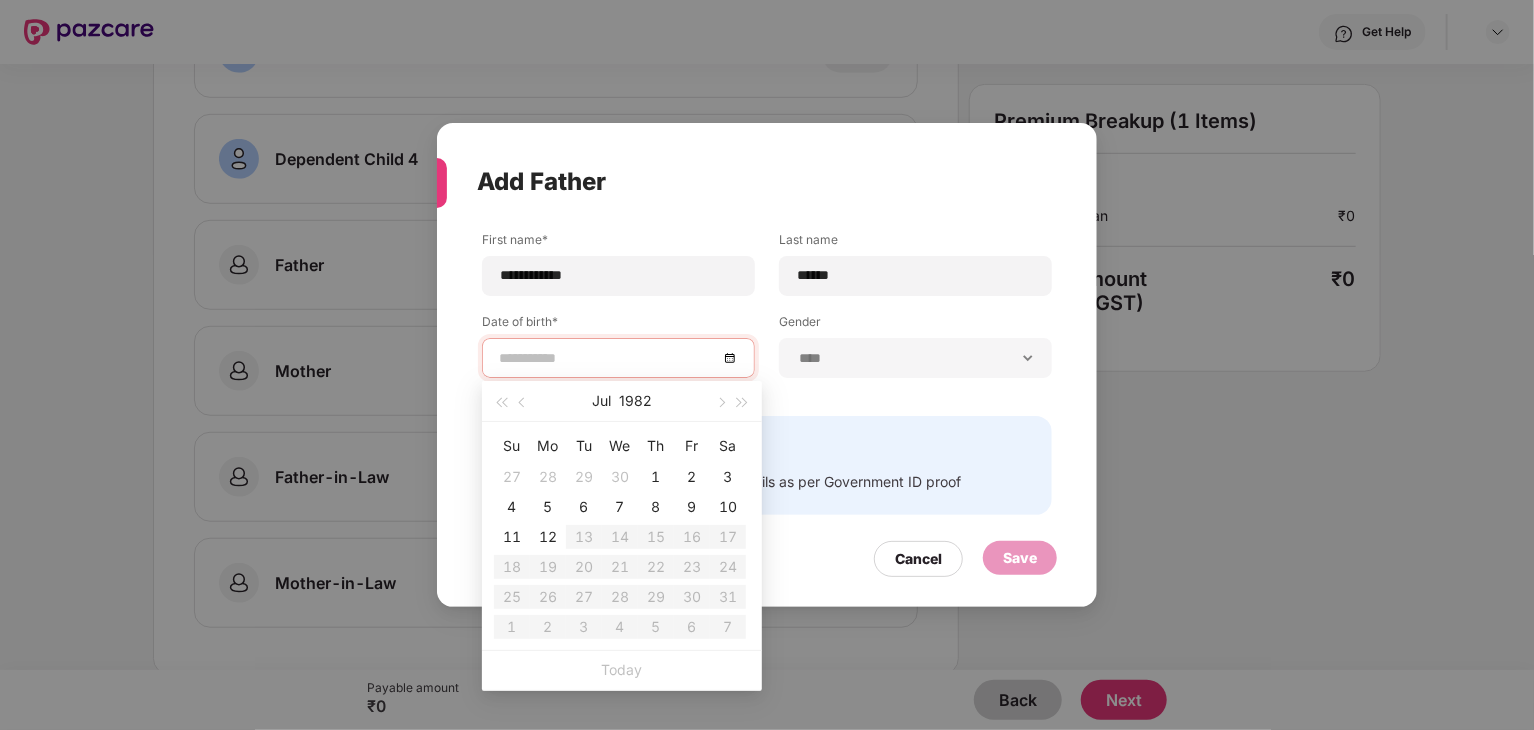 type 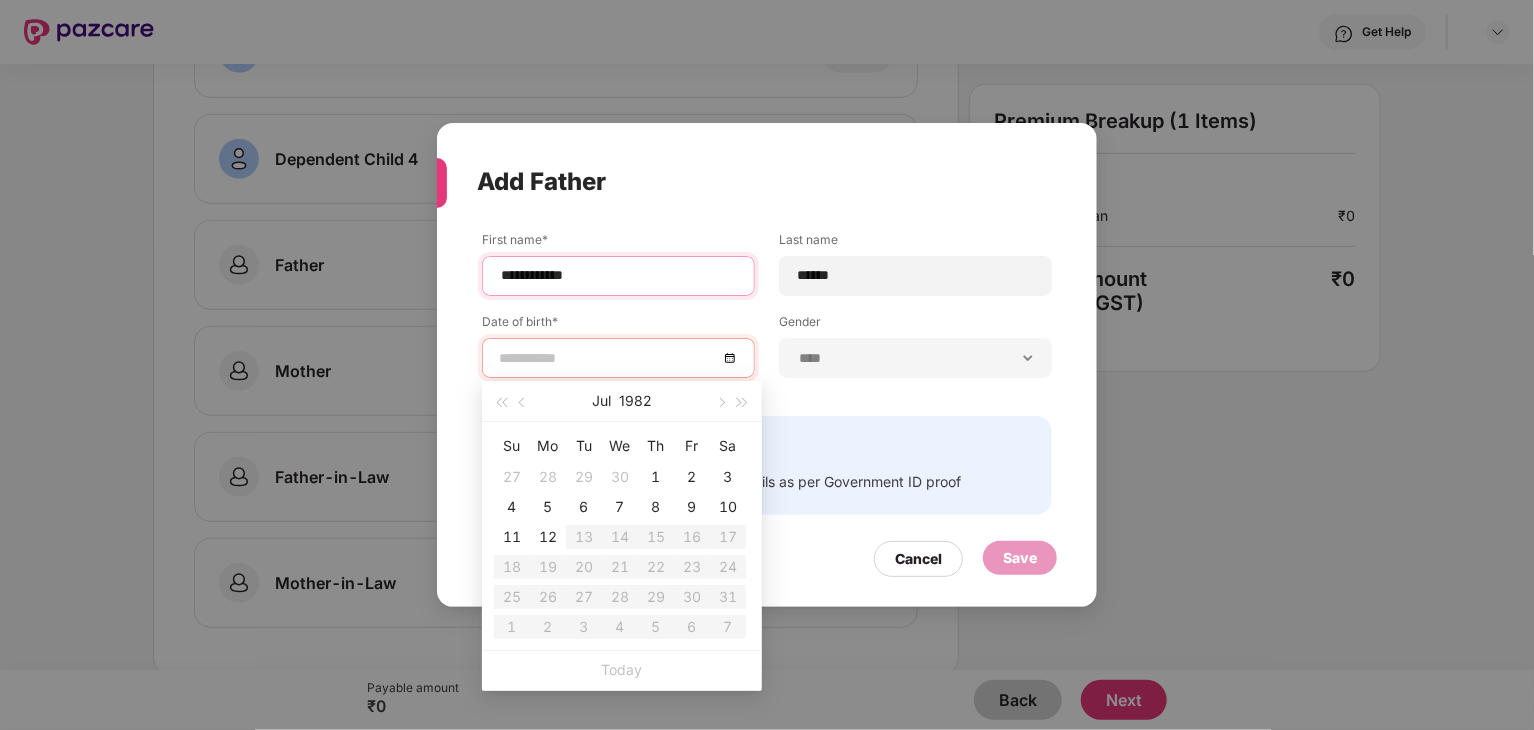 click on "**********" at bounding box center [618, 275] 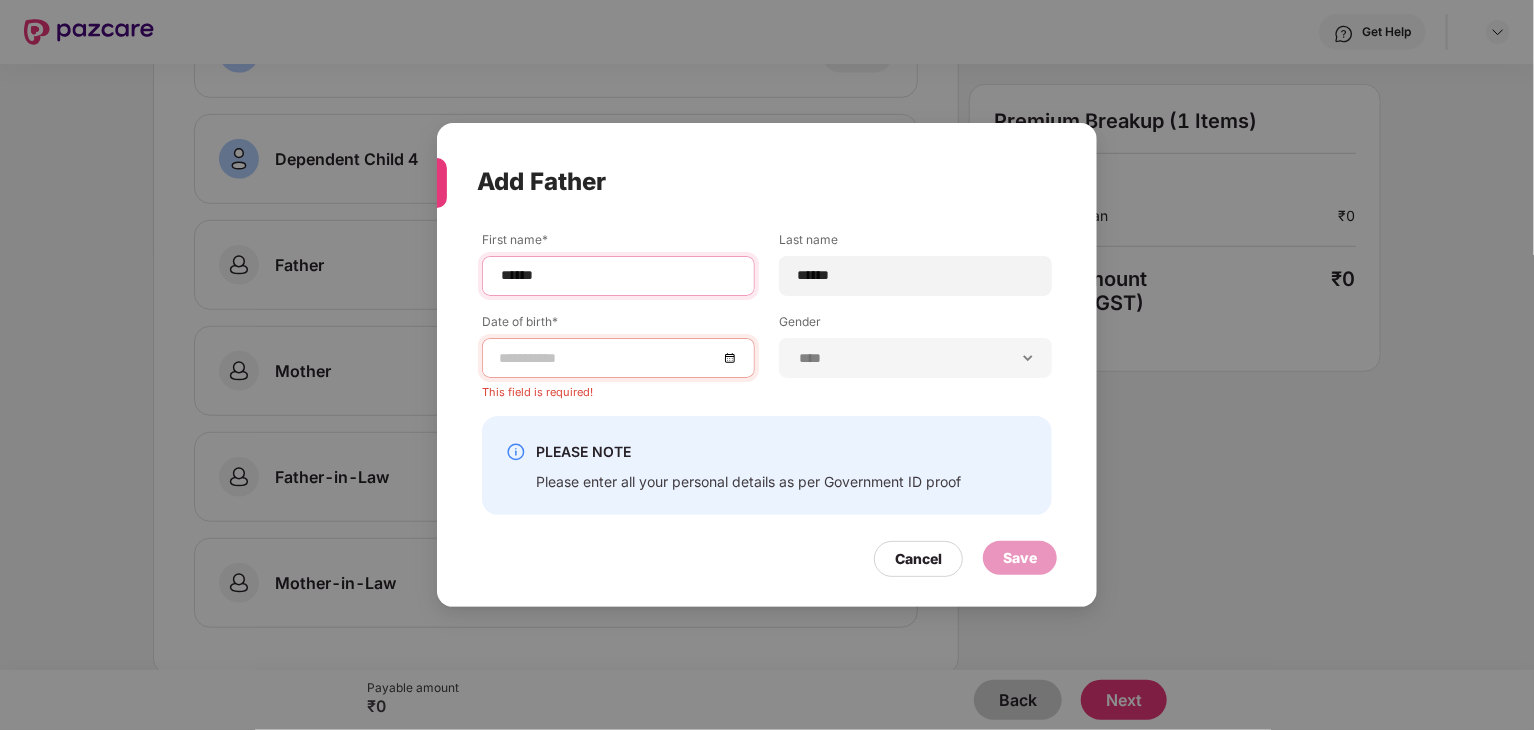 type on "******" 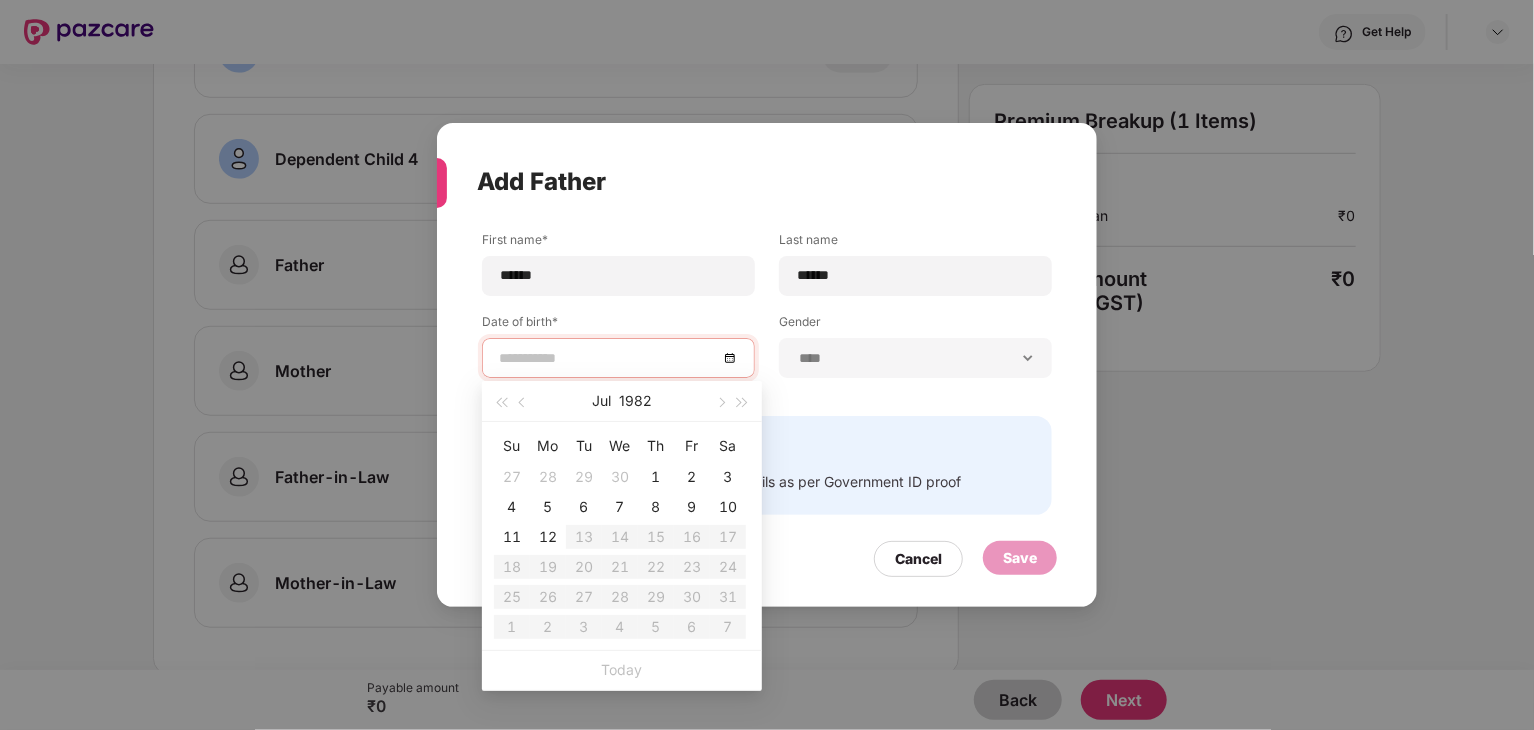 click at bounding box center (608, 358) 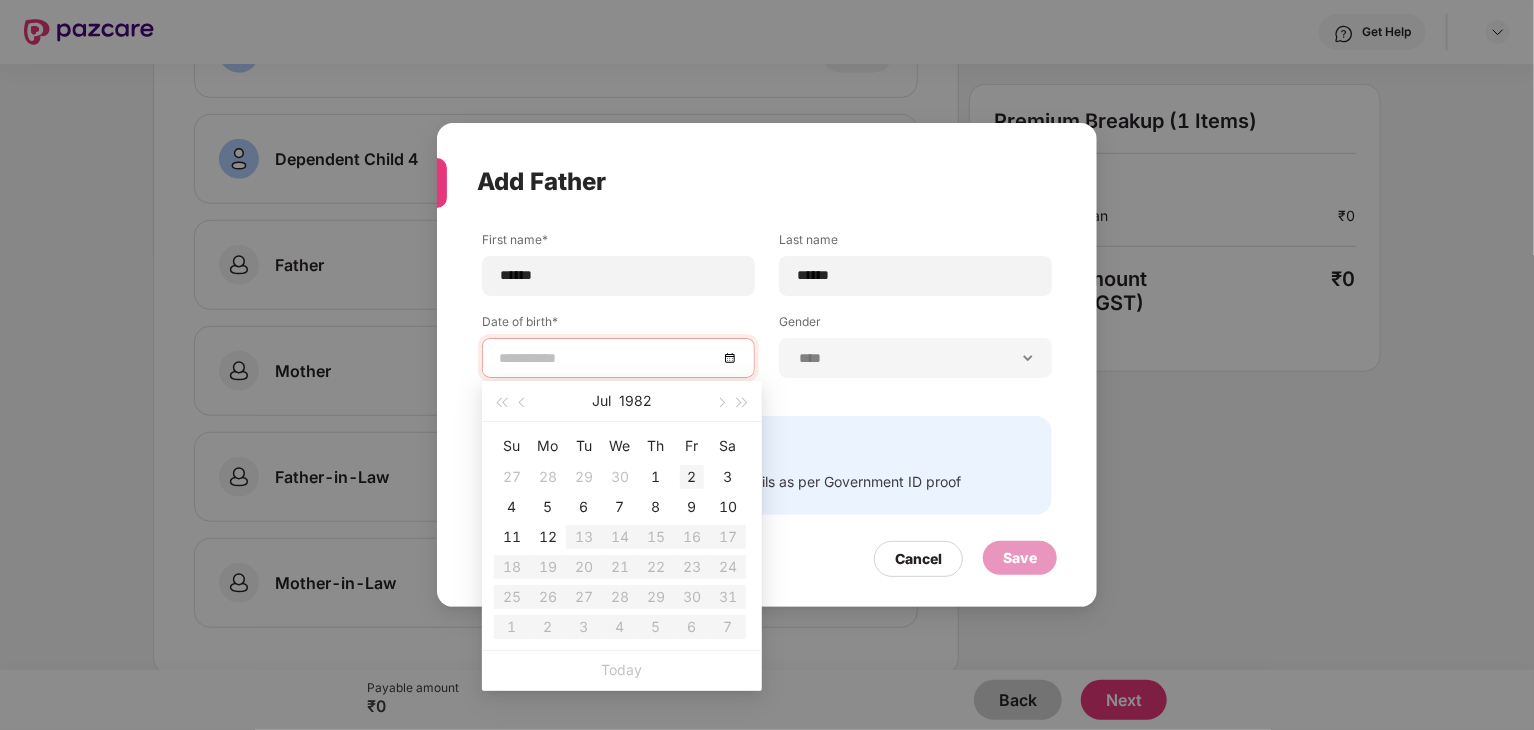 type on "**********" 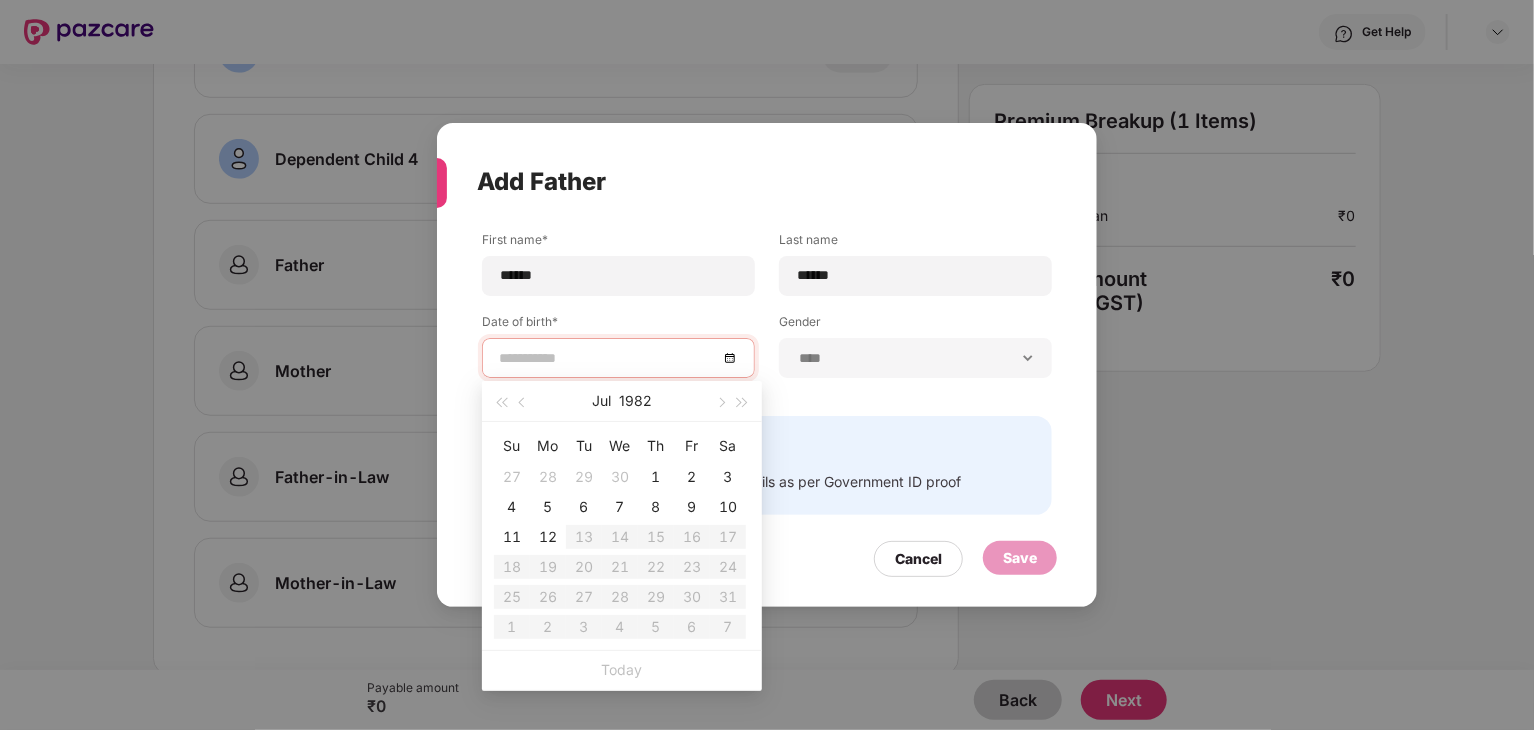 type 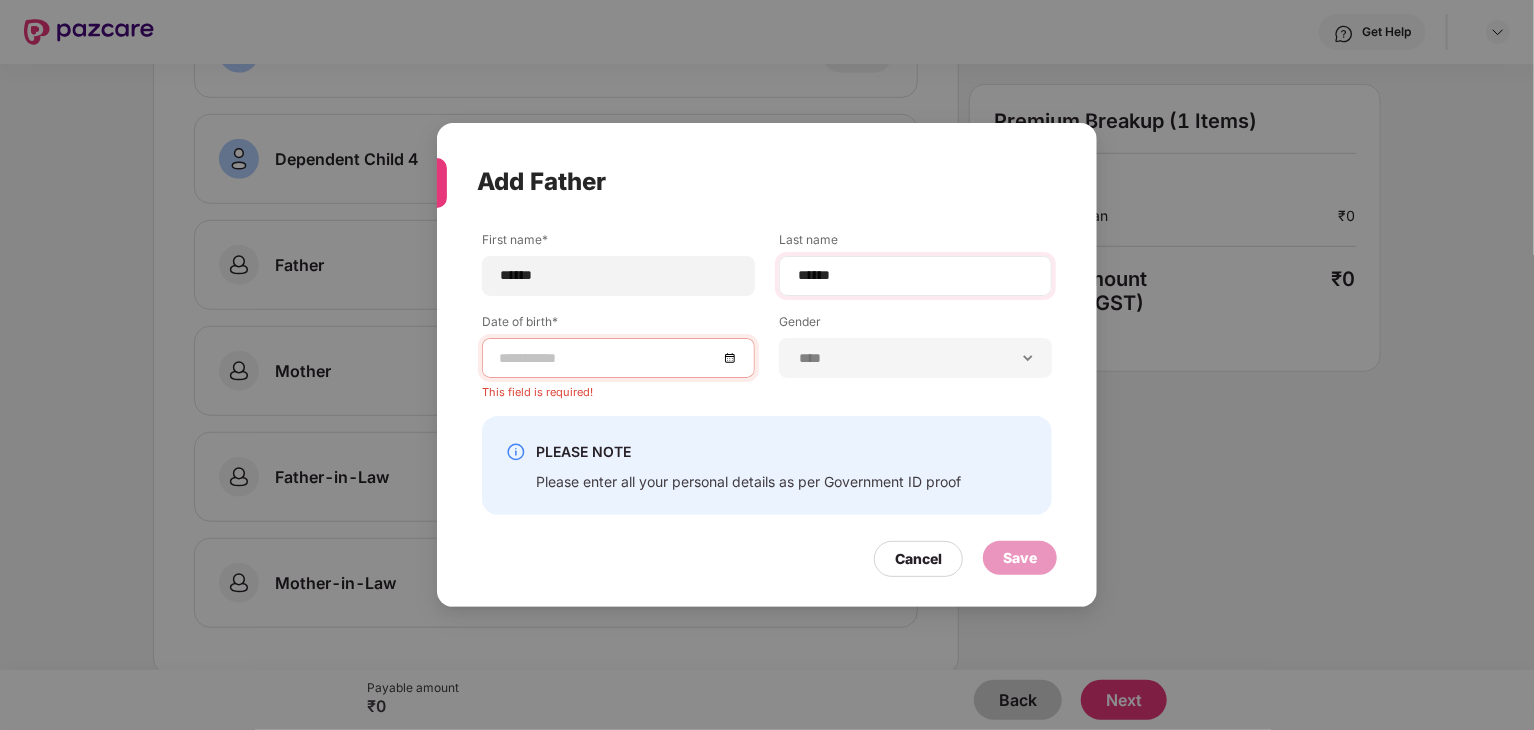 click on "******" at bounding box center (915, 276) 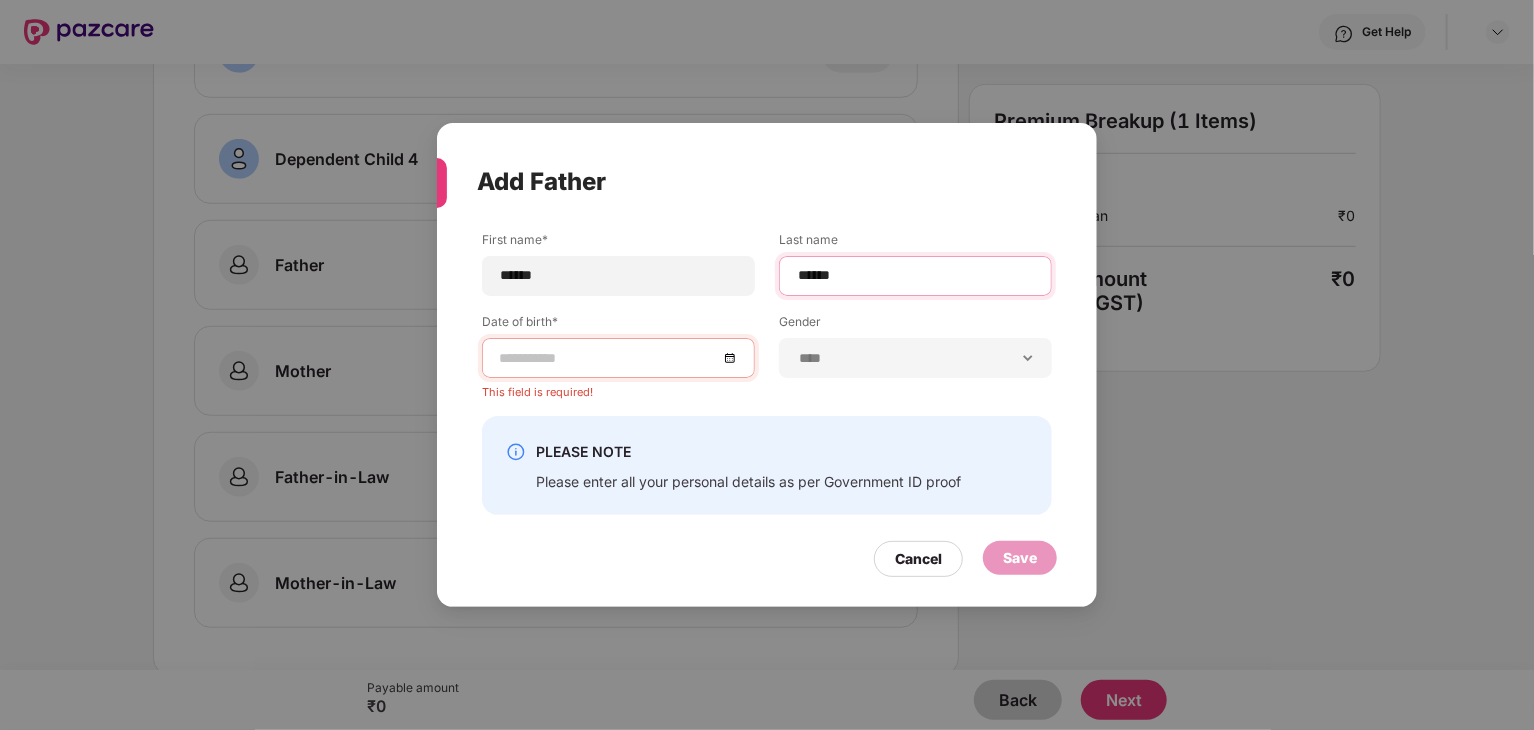click on "******" at bounding box center [915, 275] 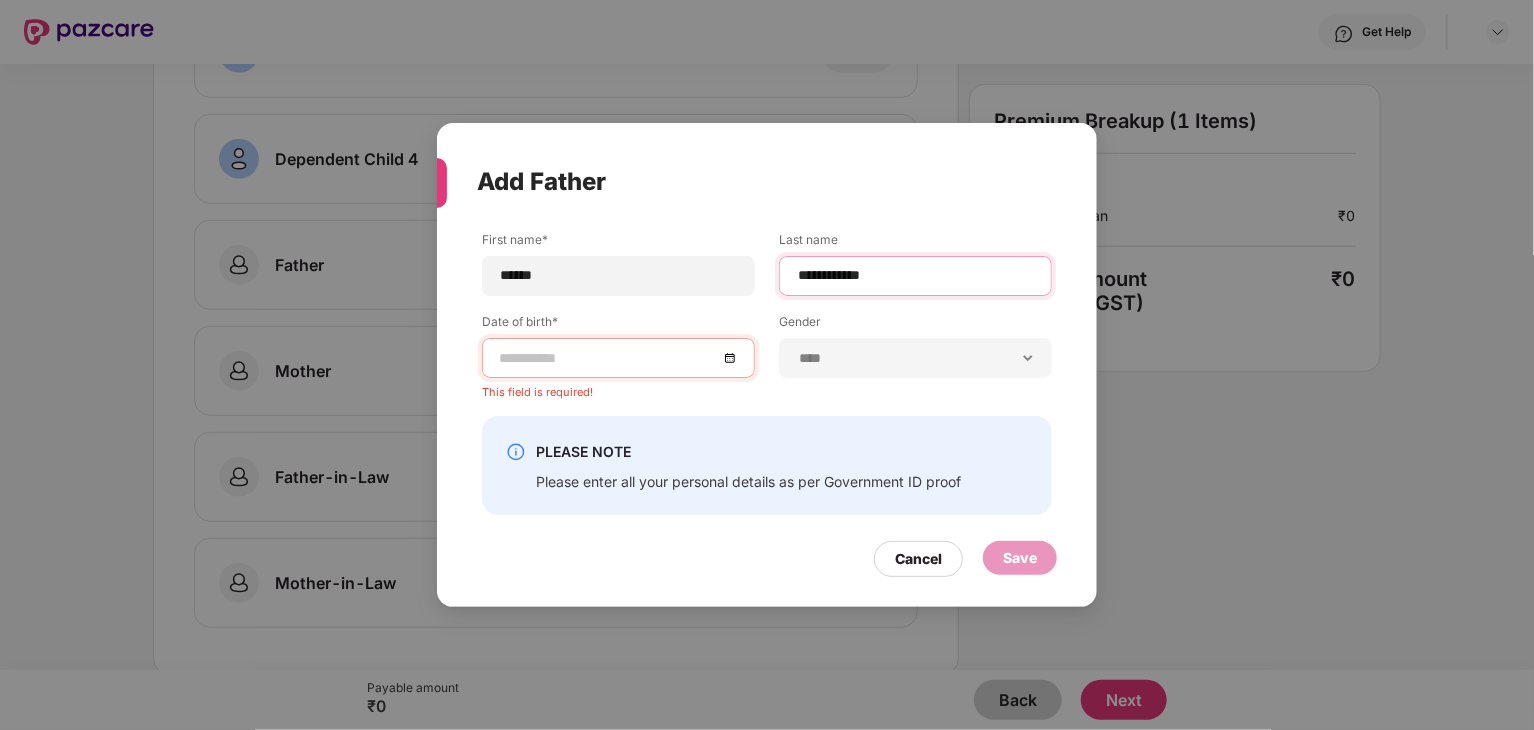 type on "**********" 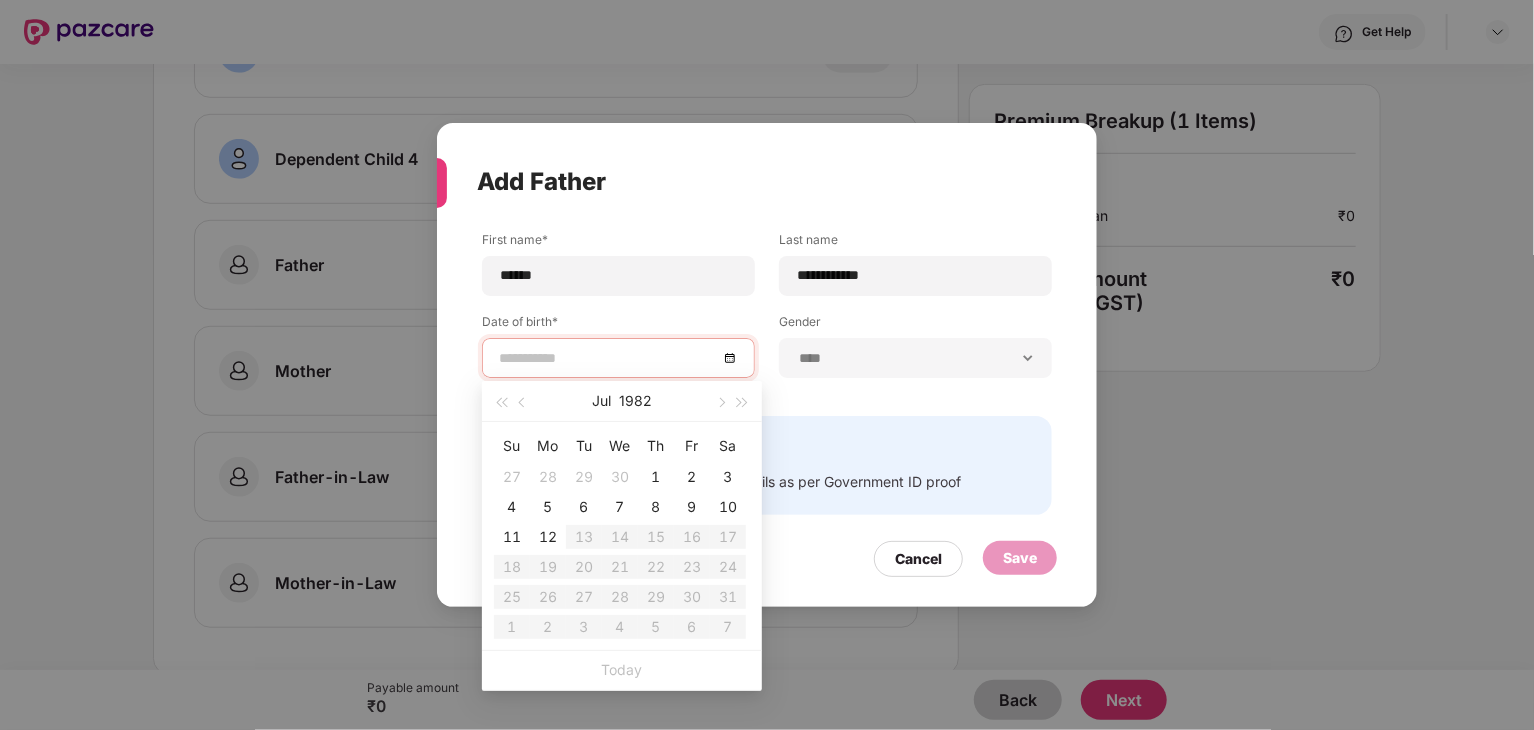 click at bounding box center (608, 358) 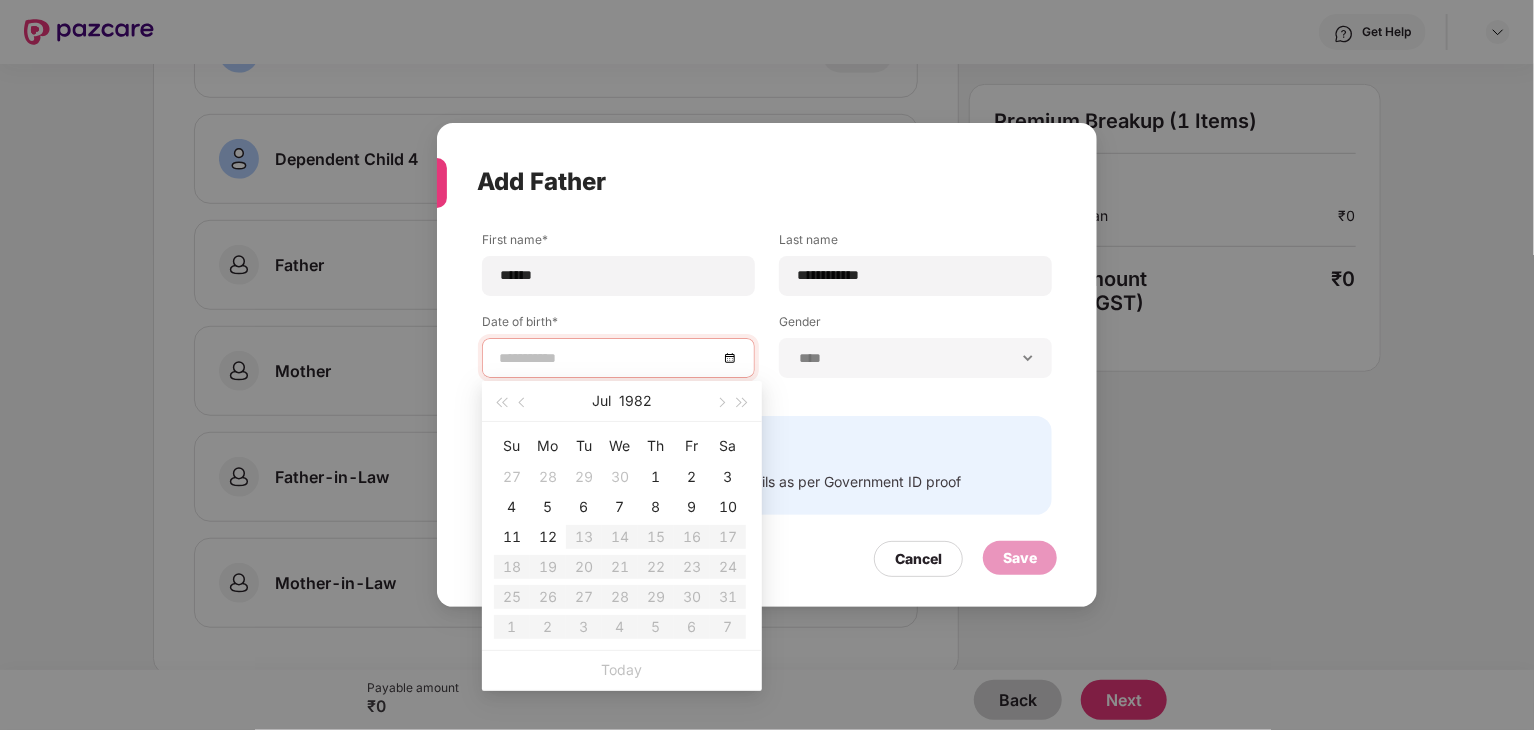 type on "**********" 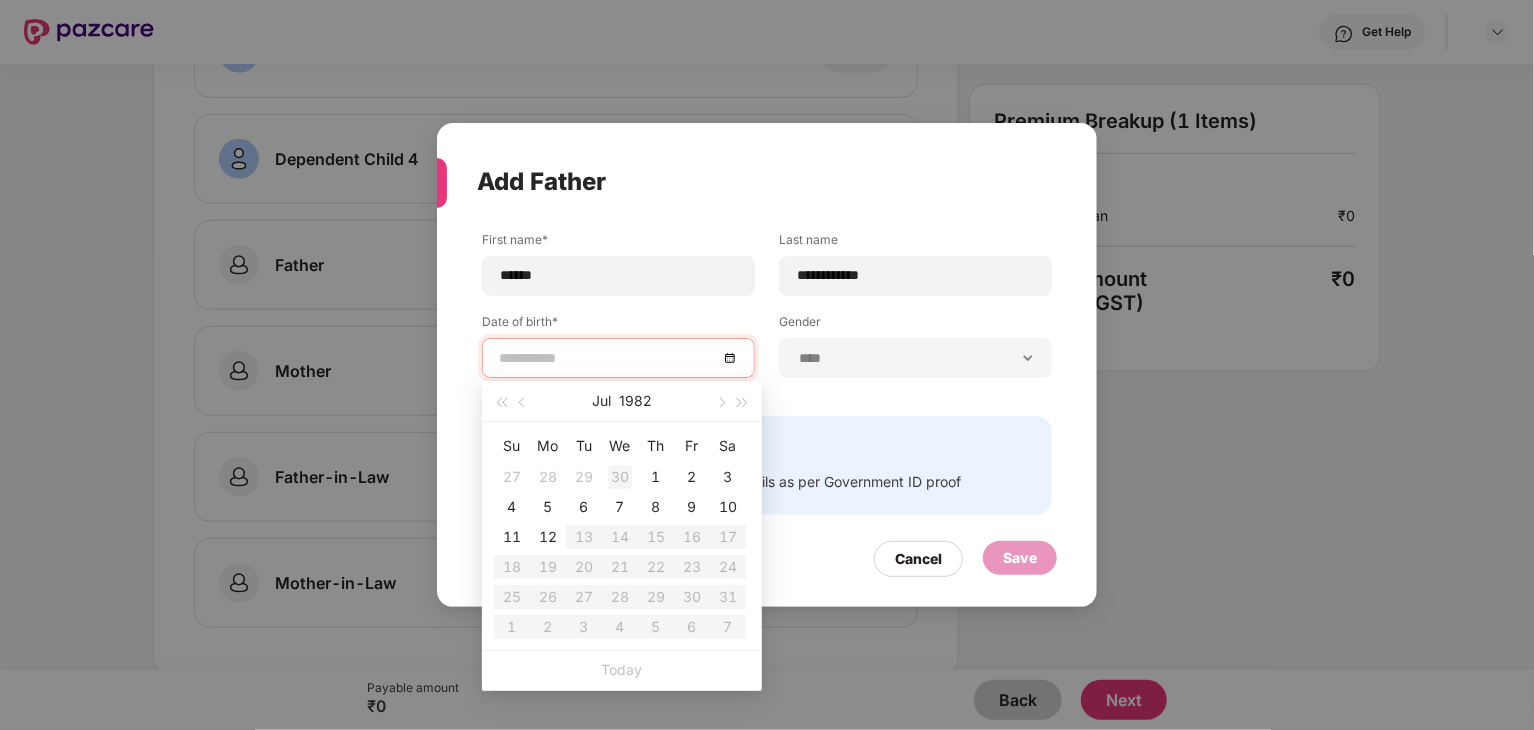 type on "**********" 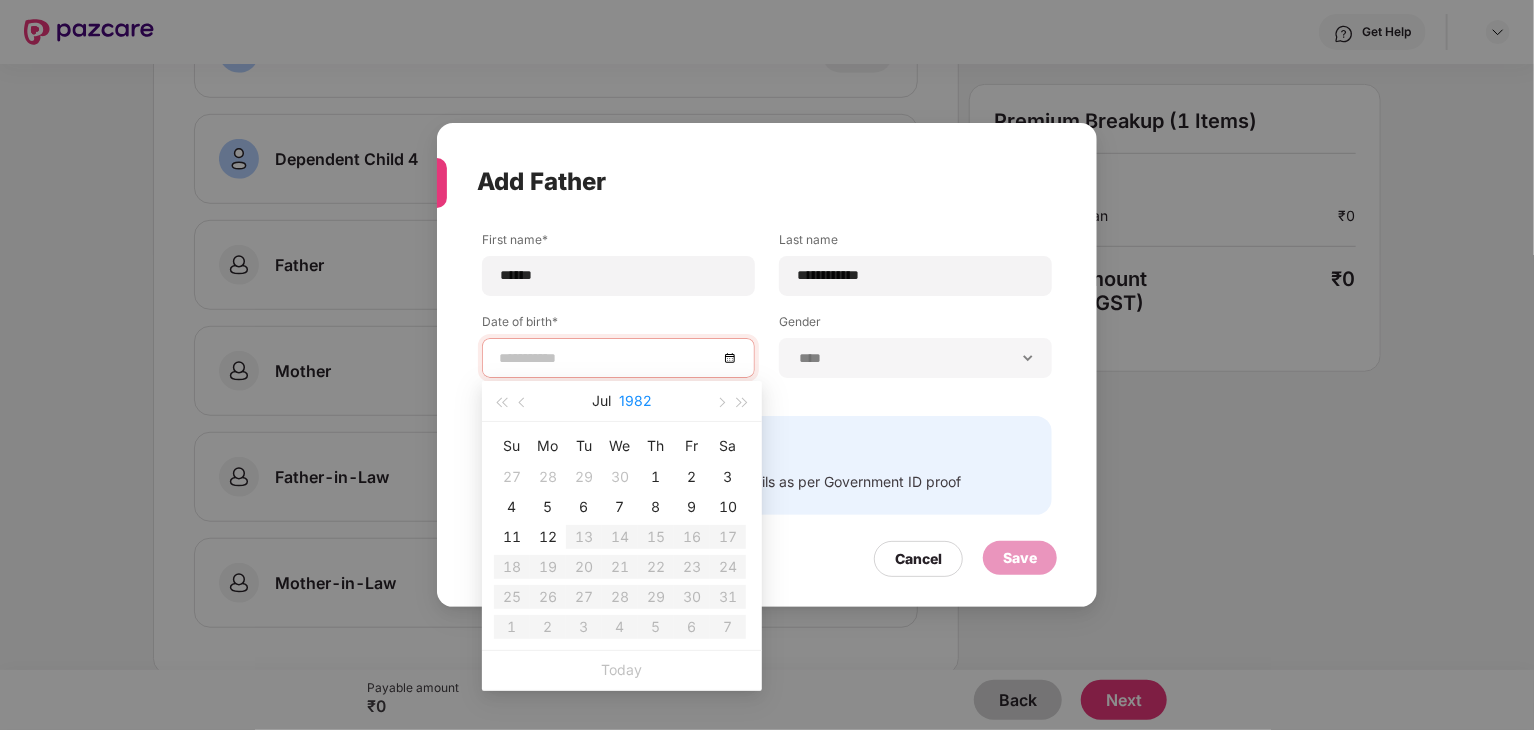 click on "1982" at bounding box center (635, 401) 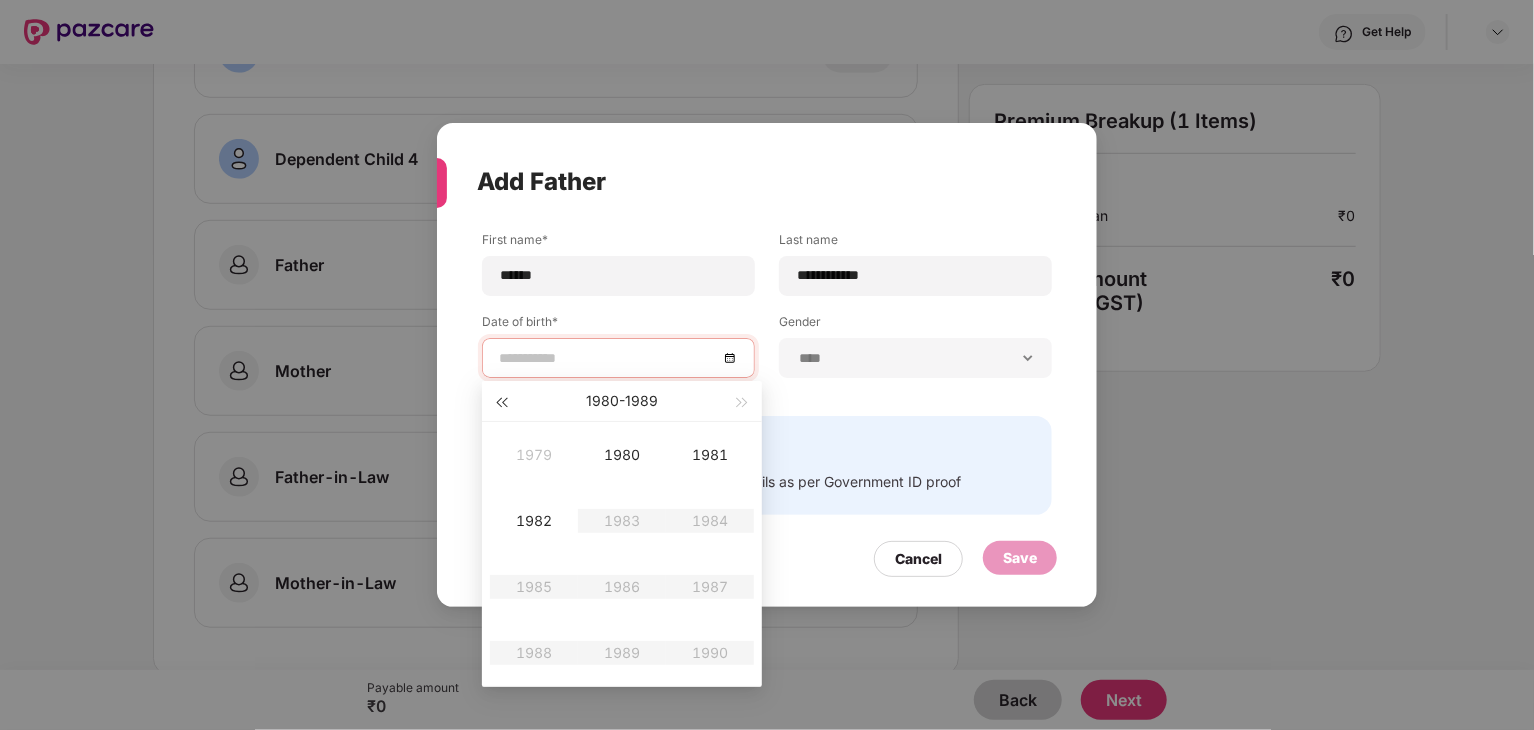 click at bounding box center (501, 403) 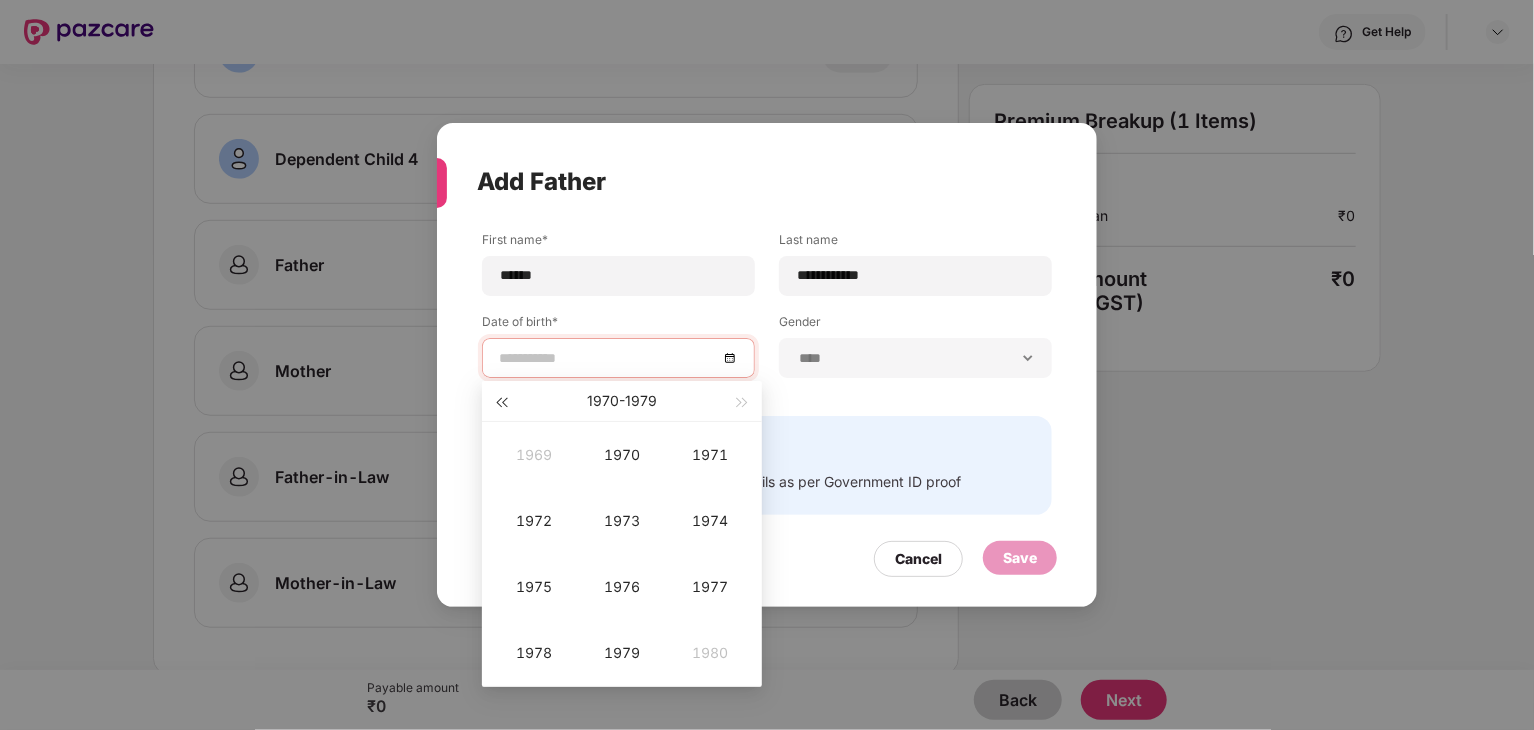 click at bounding box center (501, 403) 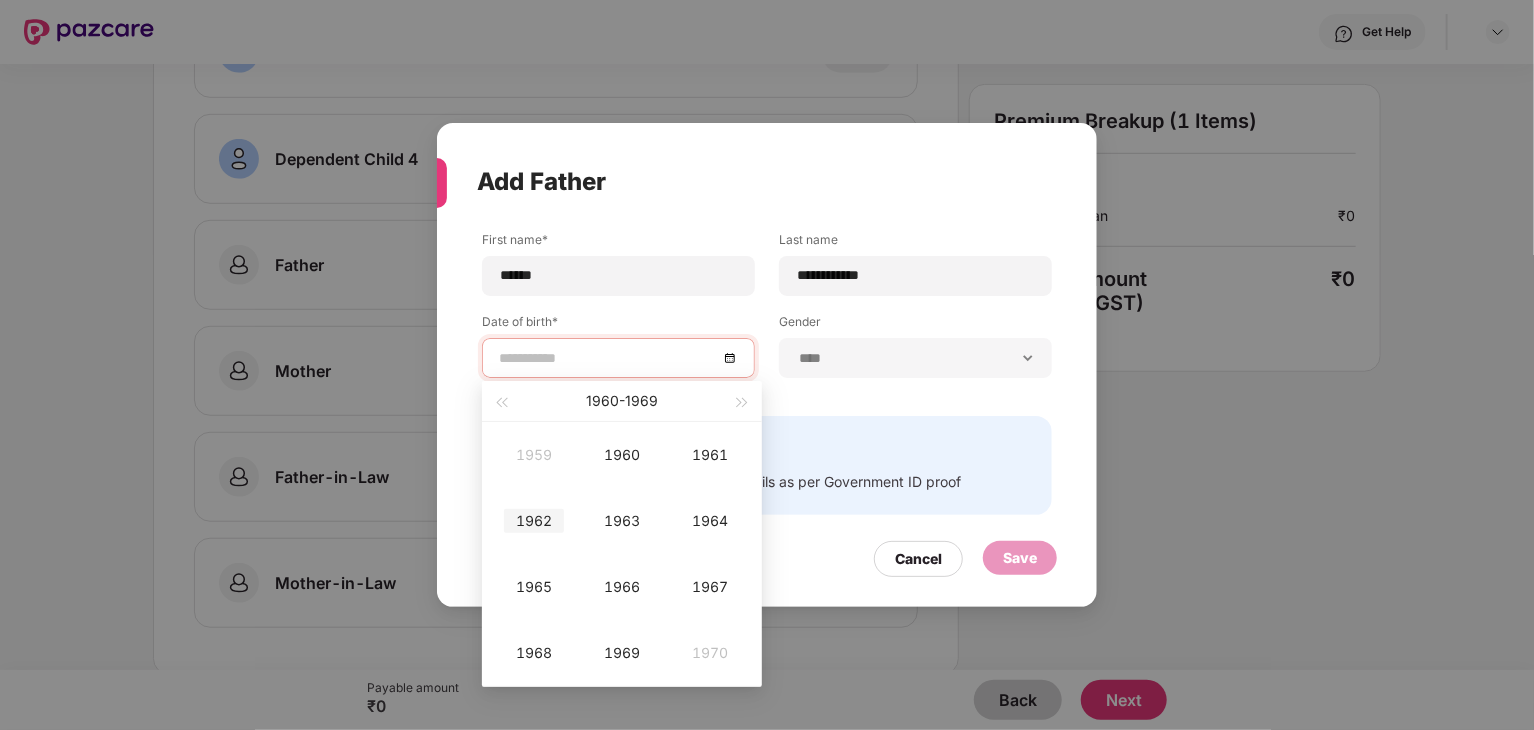 type on "**********" 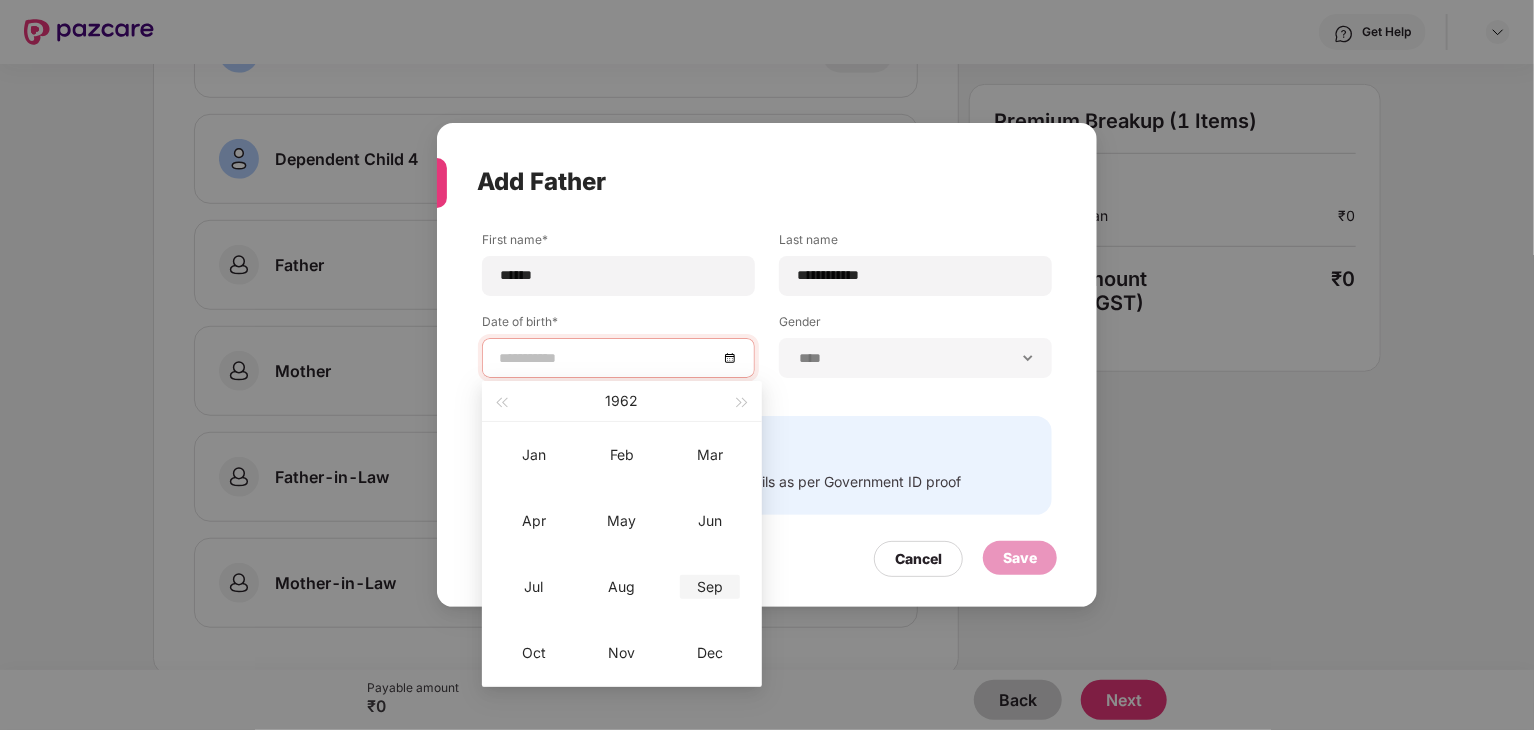 type on "**********" 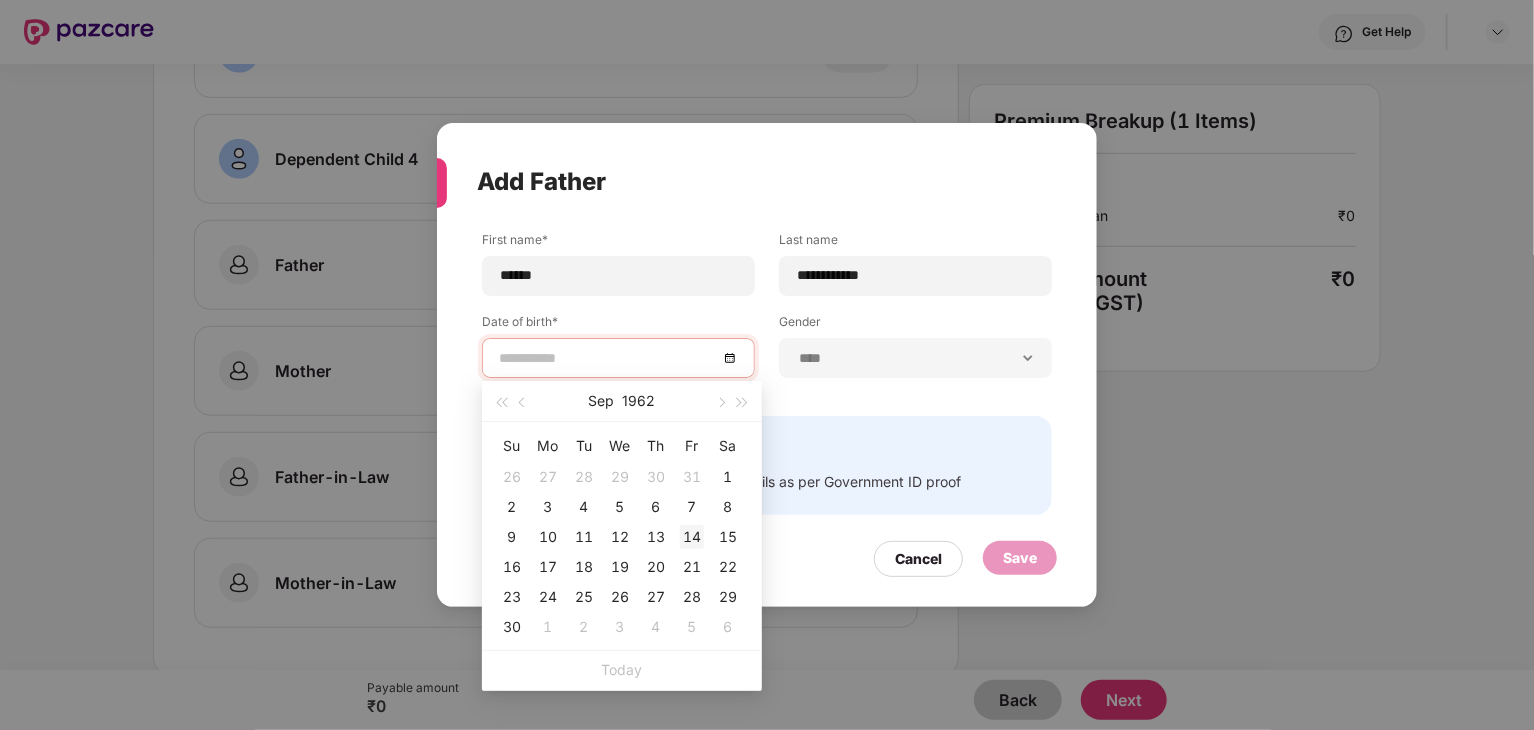 type on "**********" 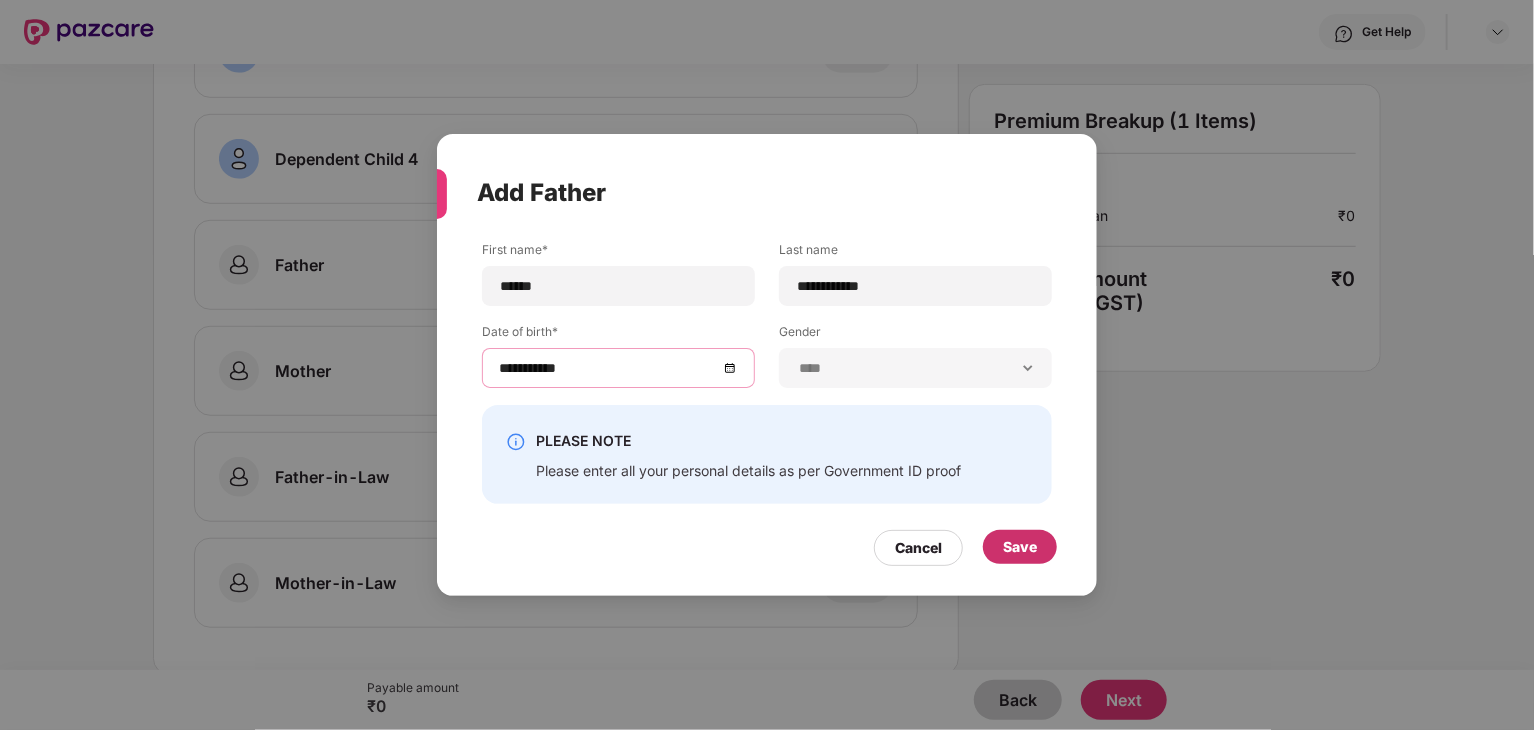click on "Save" at bounding box center (1020, 547) 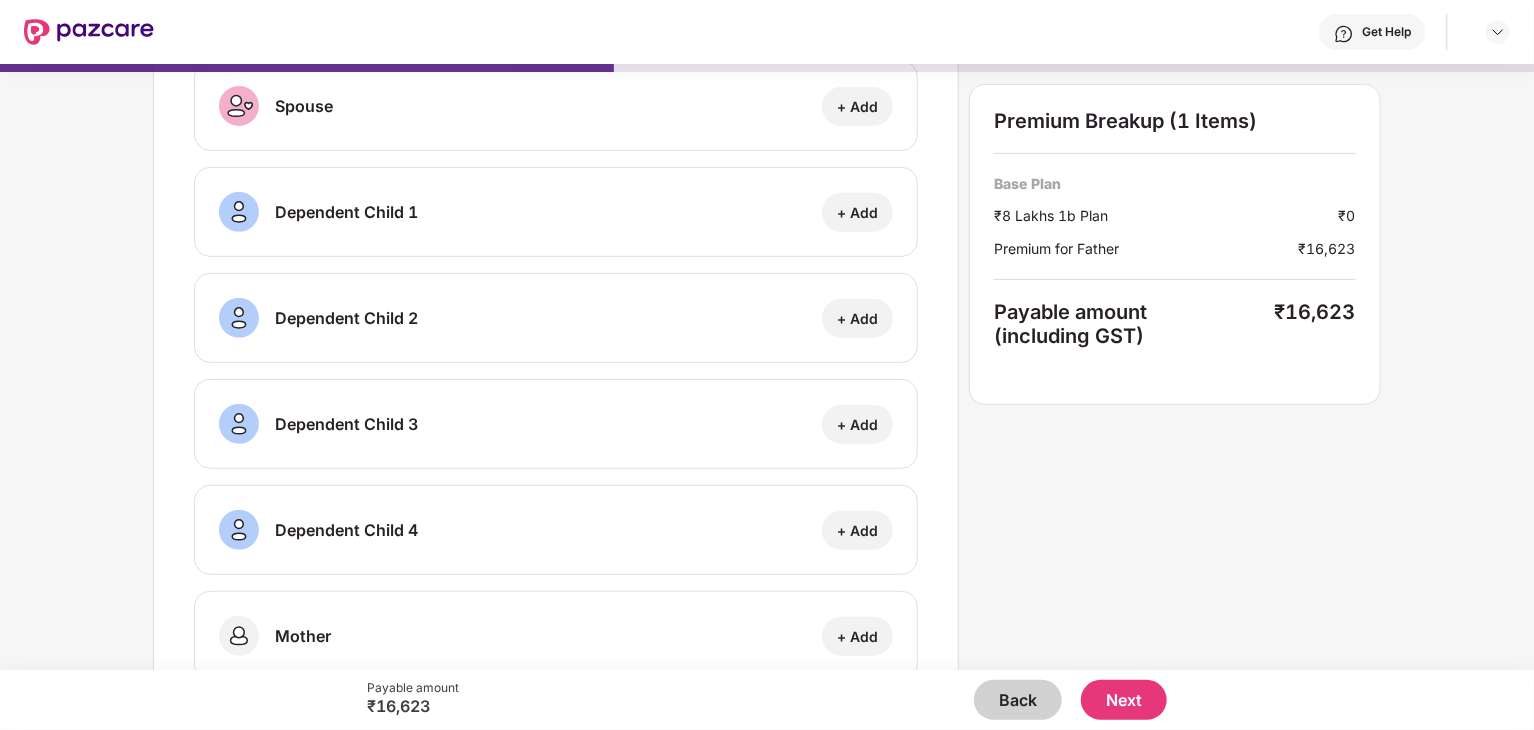 scroll, scrollTop: 631, scrollLeft: 0, axis: vertical 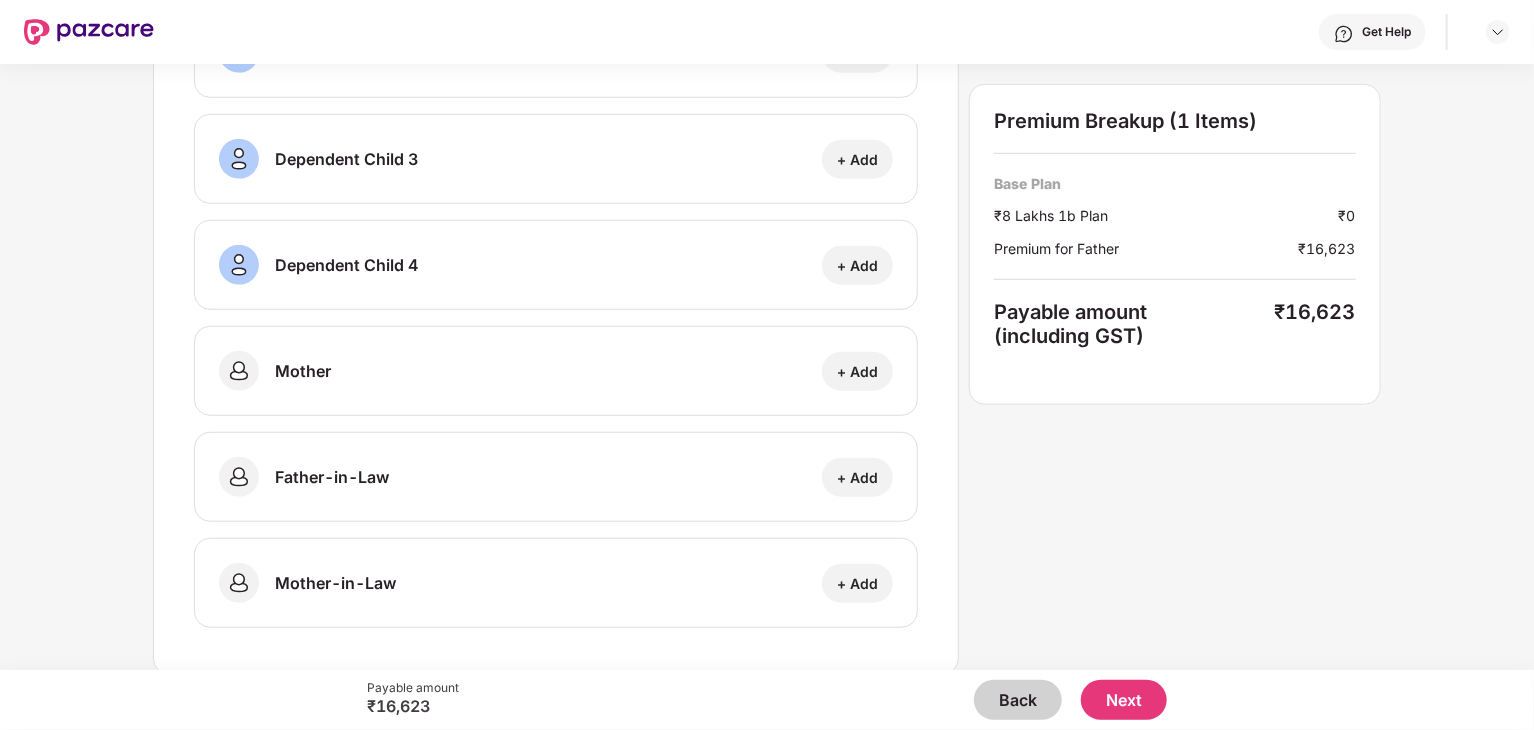 click on "+ Add" at bounding box center [857, 371] 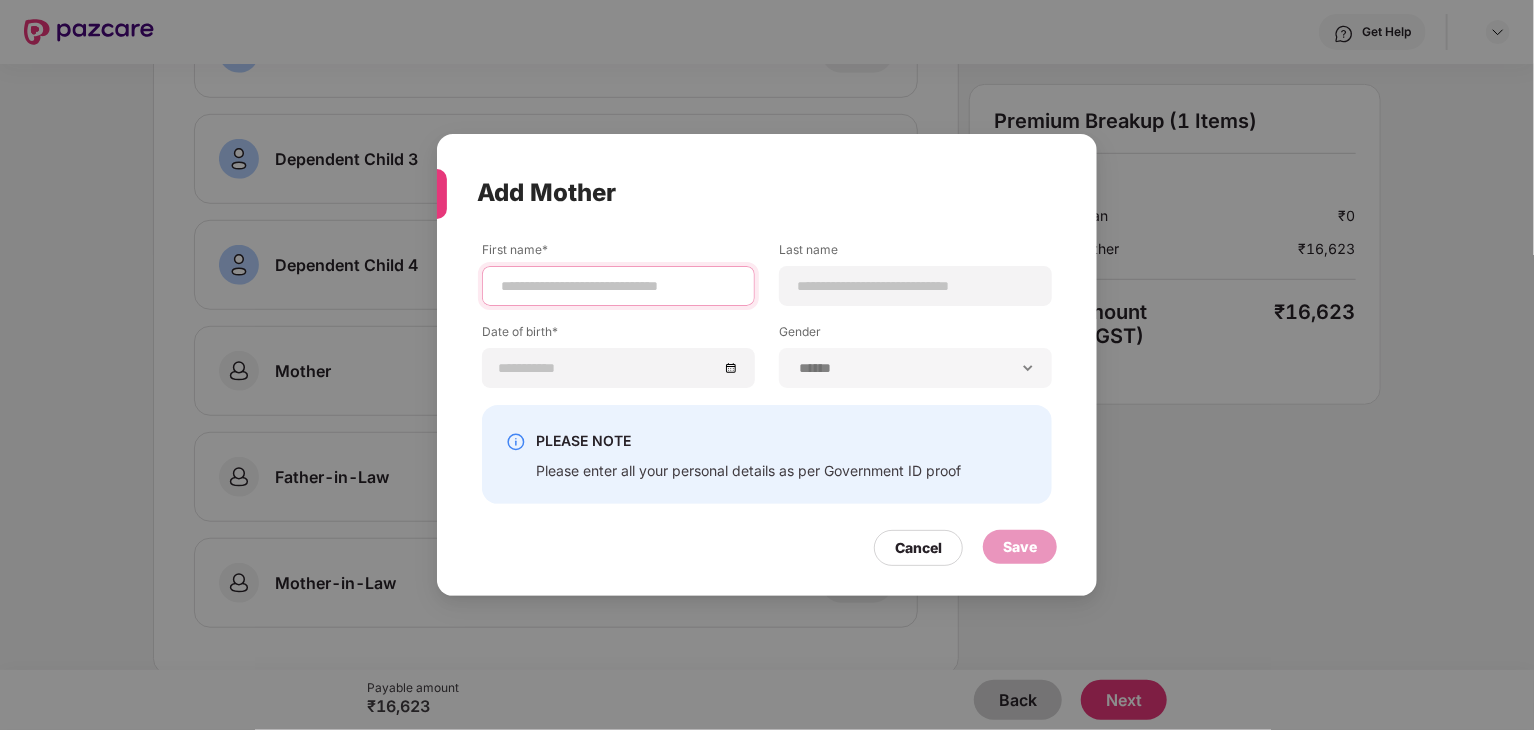 click at bounding box center (618, 286) 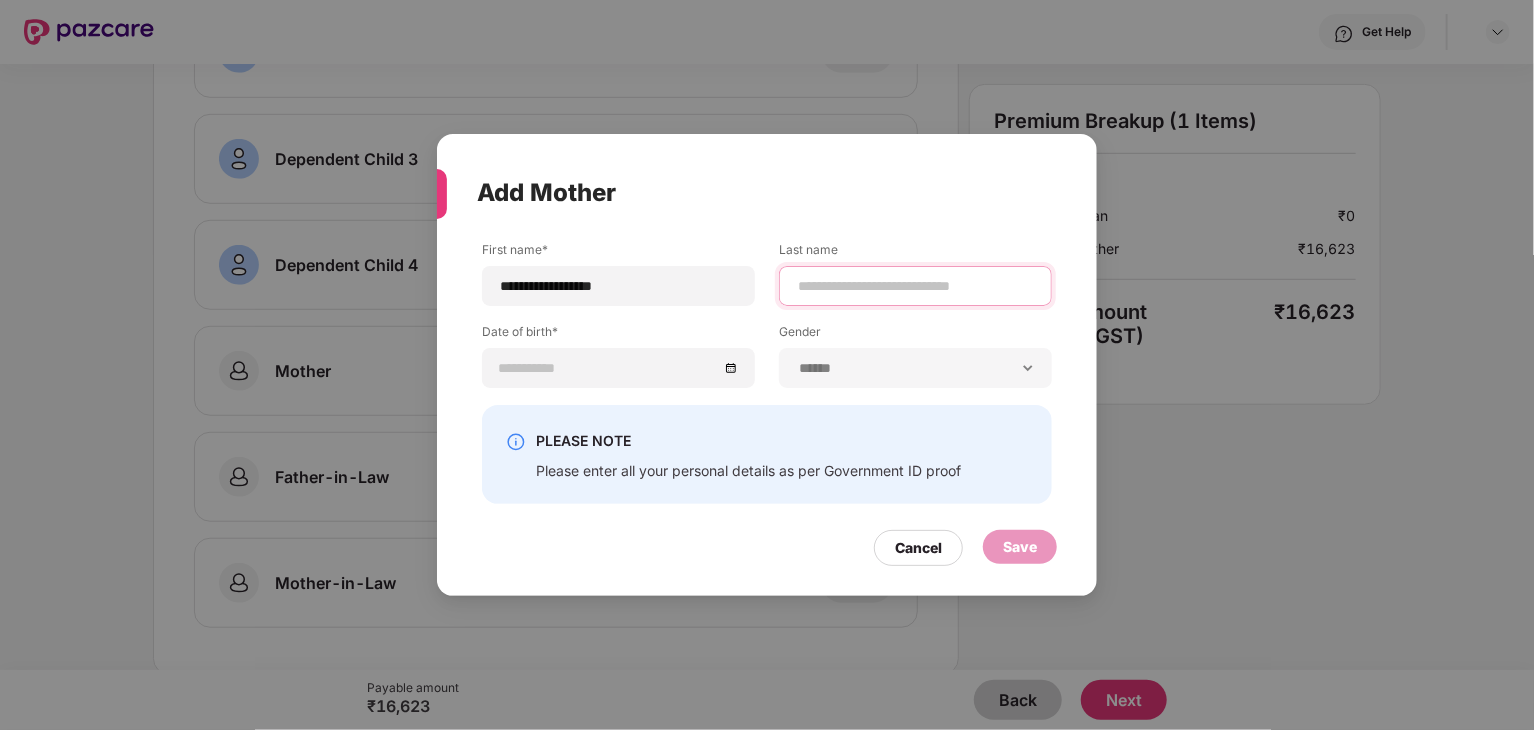 click at bounding box center (915, 286) 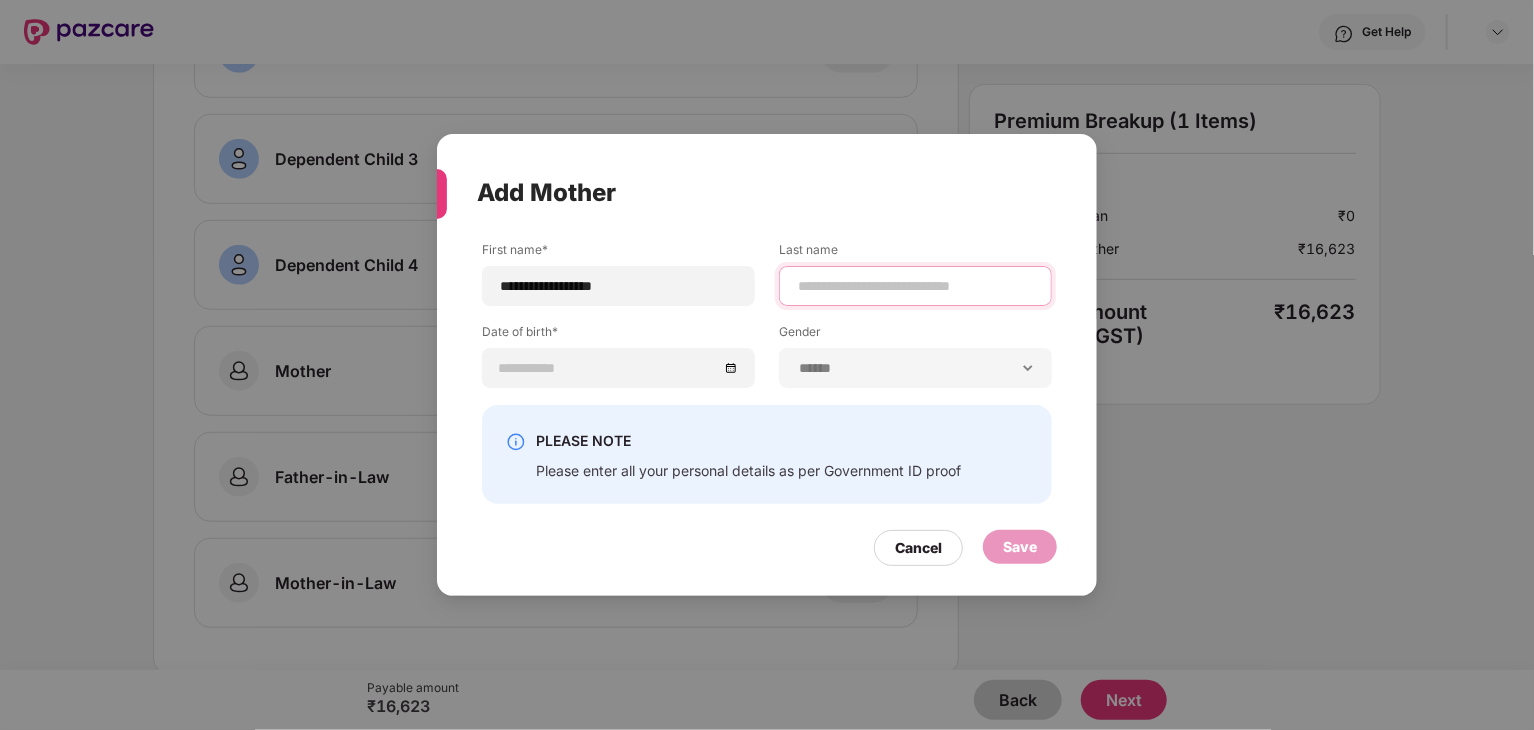 click at bounding box center [915, 286] 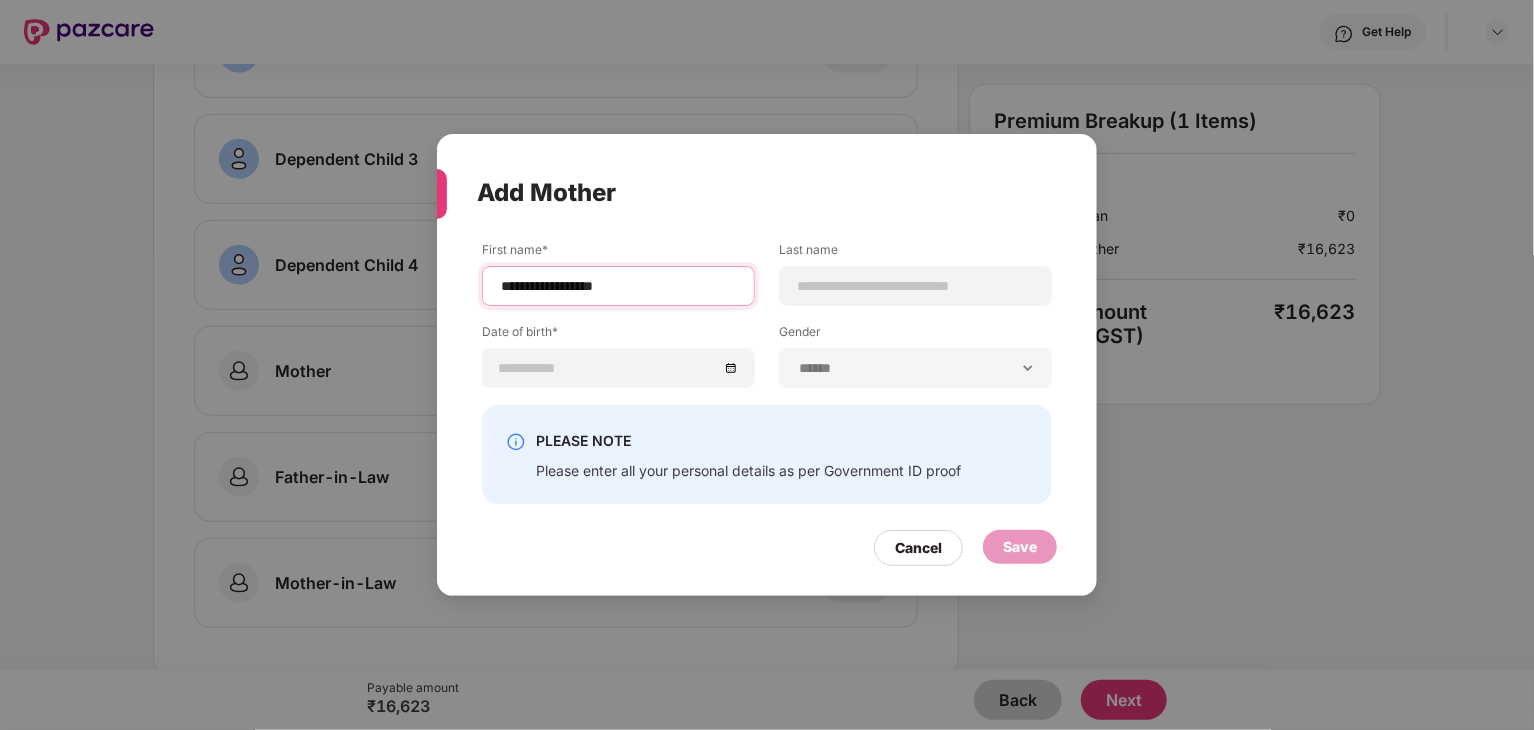 click on "**********" at bounding box center (618, 286) 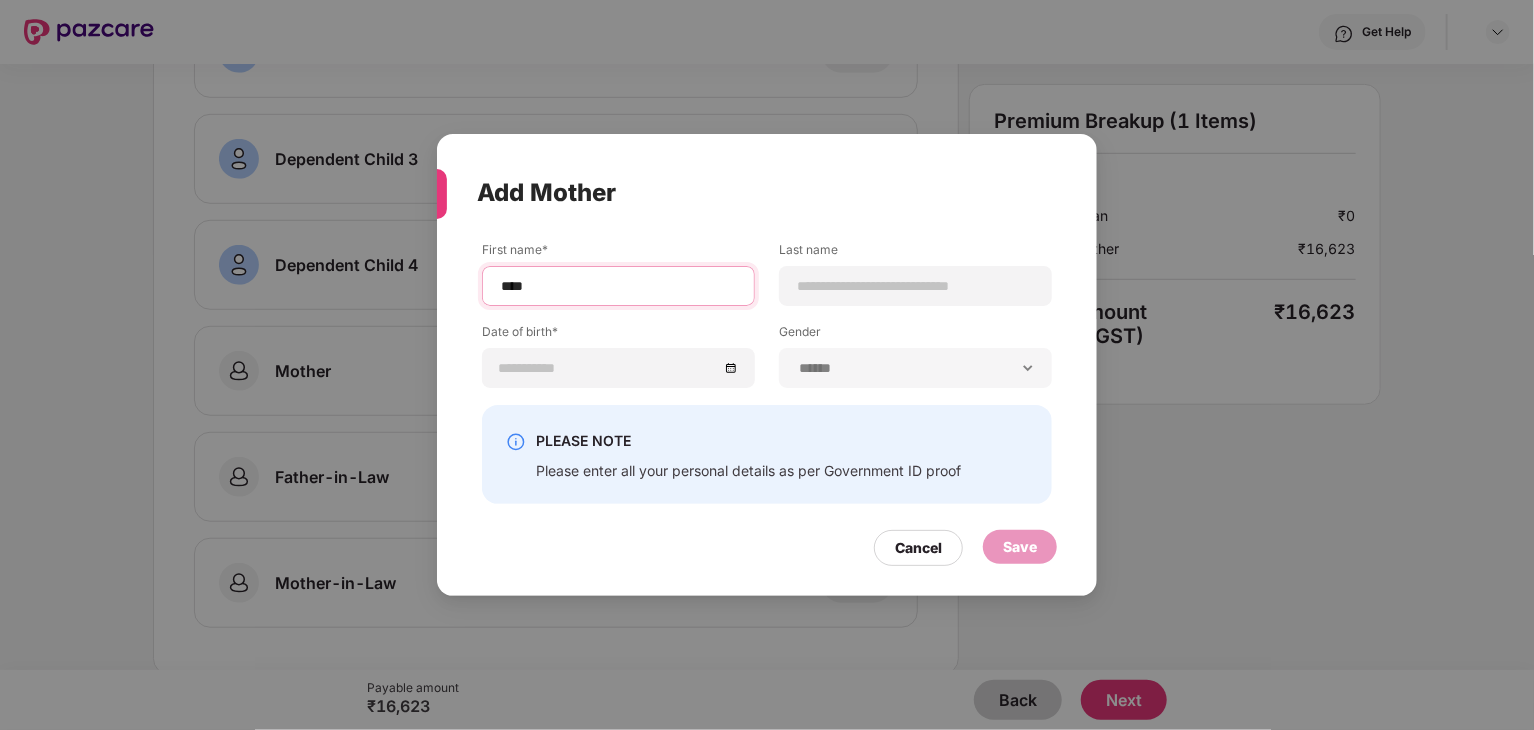 type on "****" 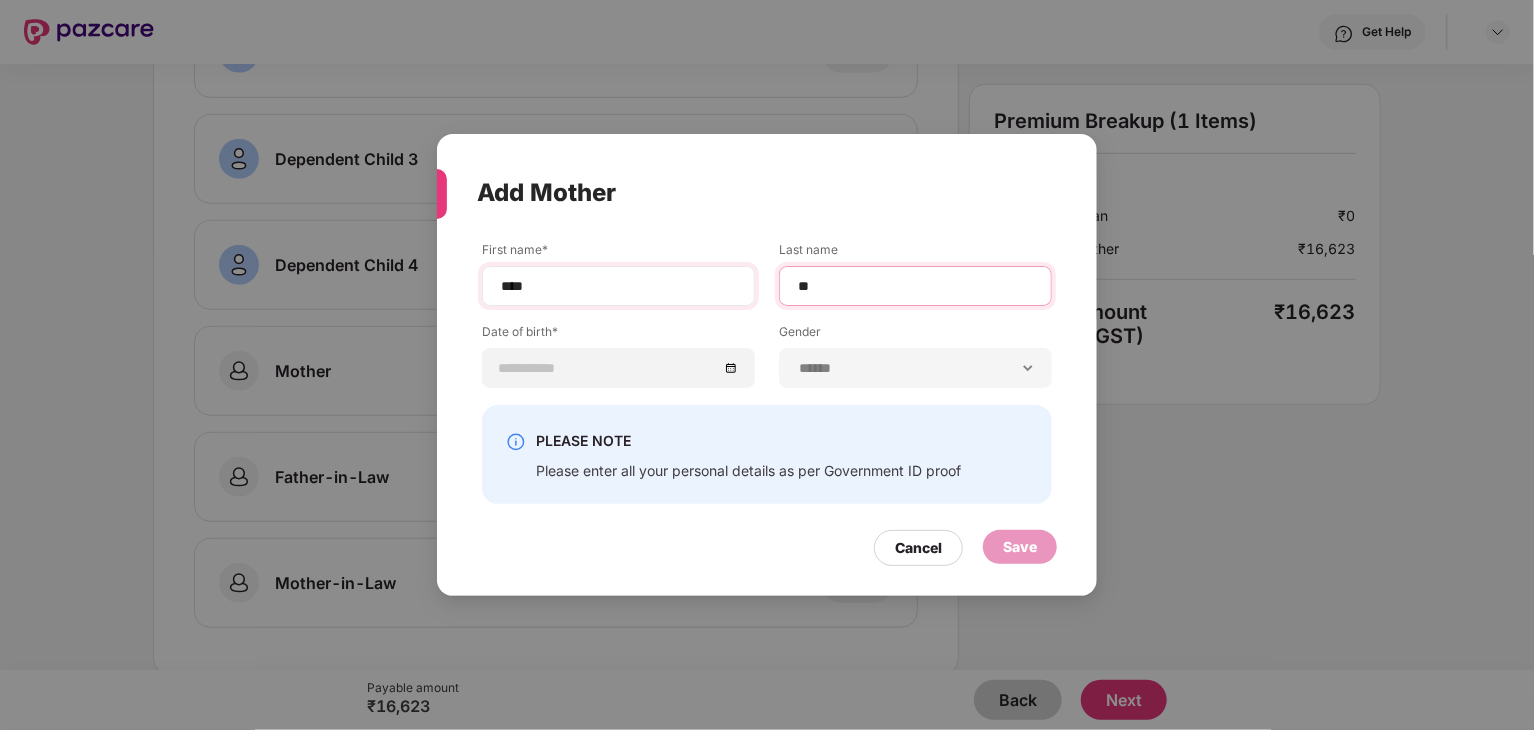 type on "*" 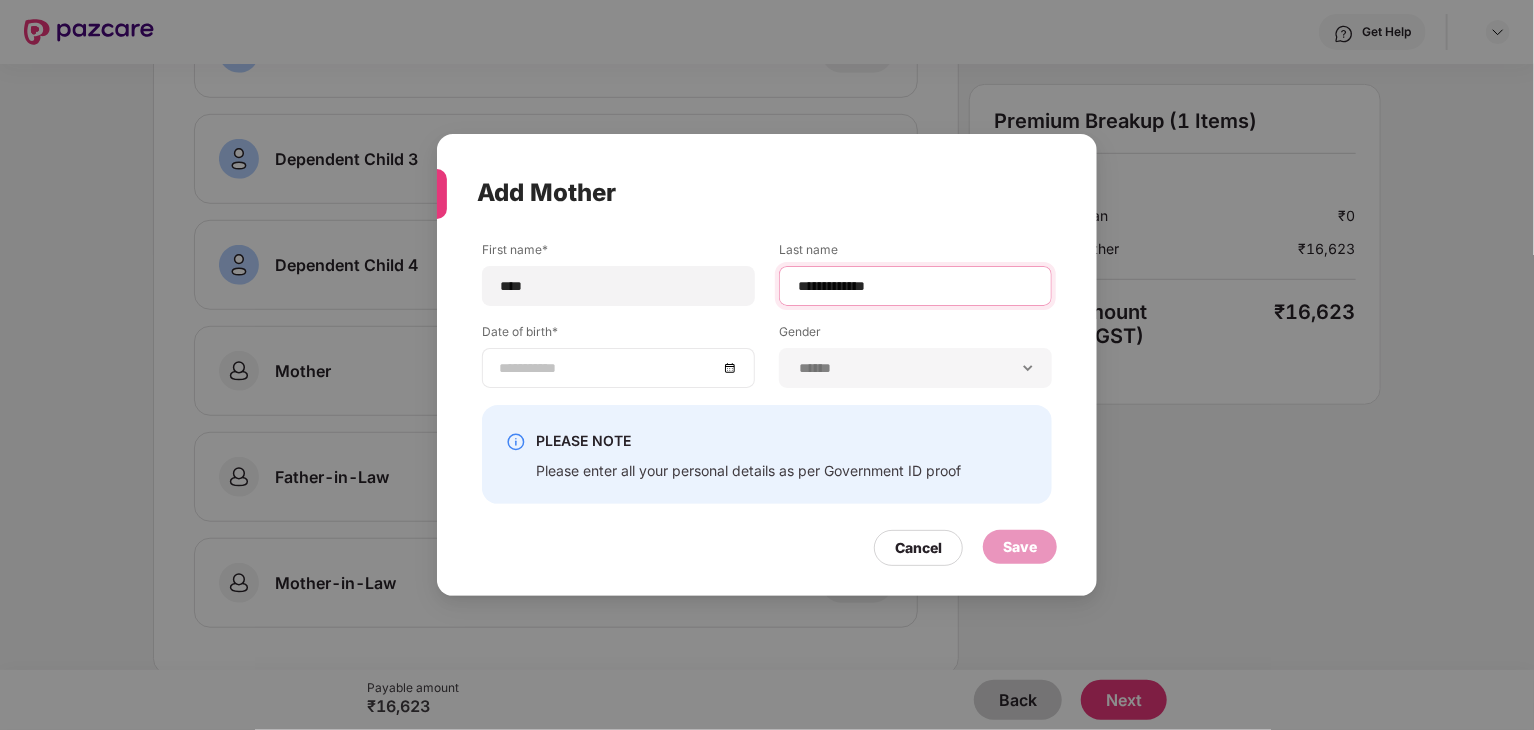 type on "**********" 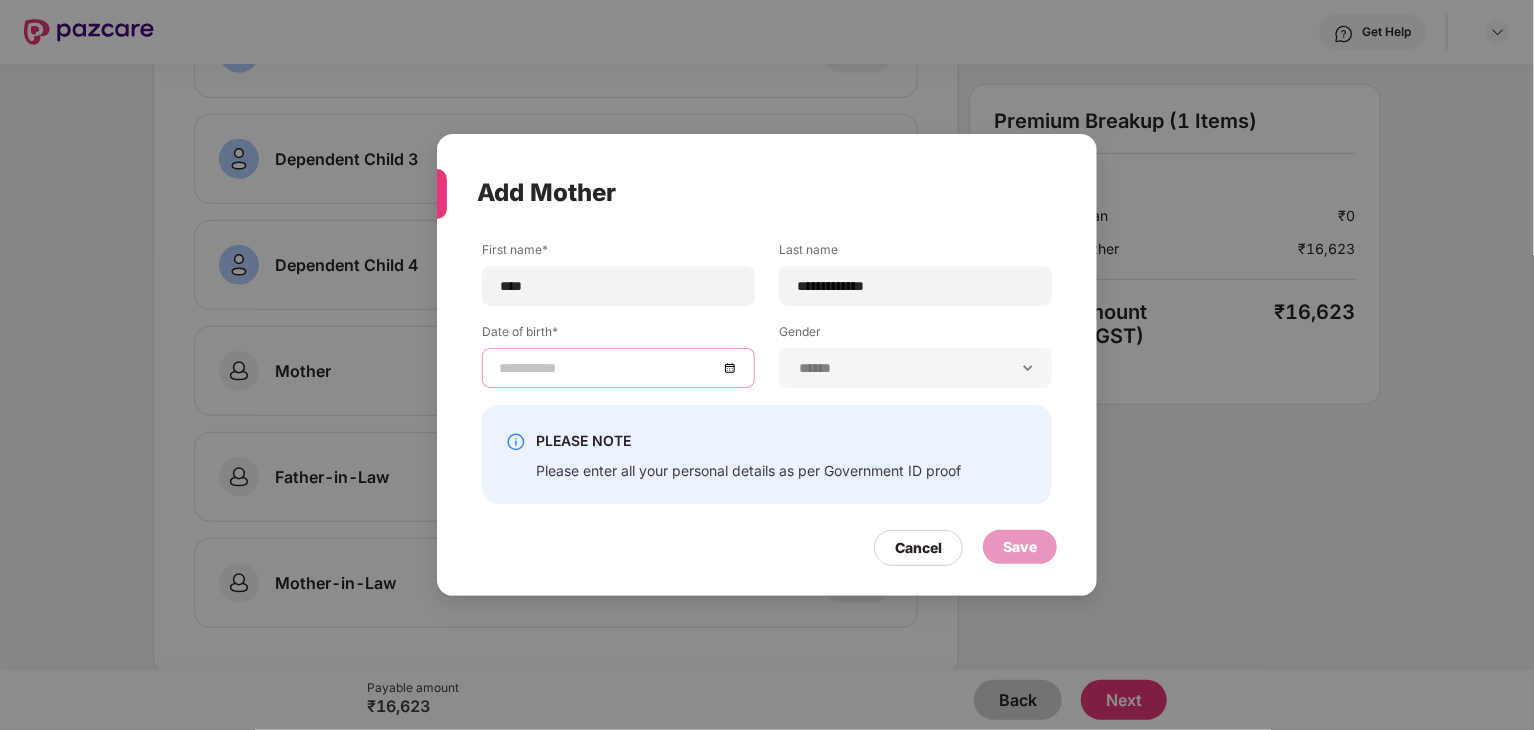 click at bounding box center [608, 368] 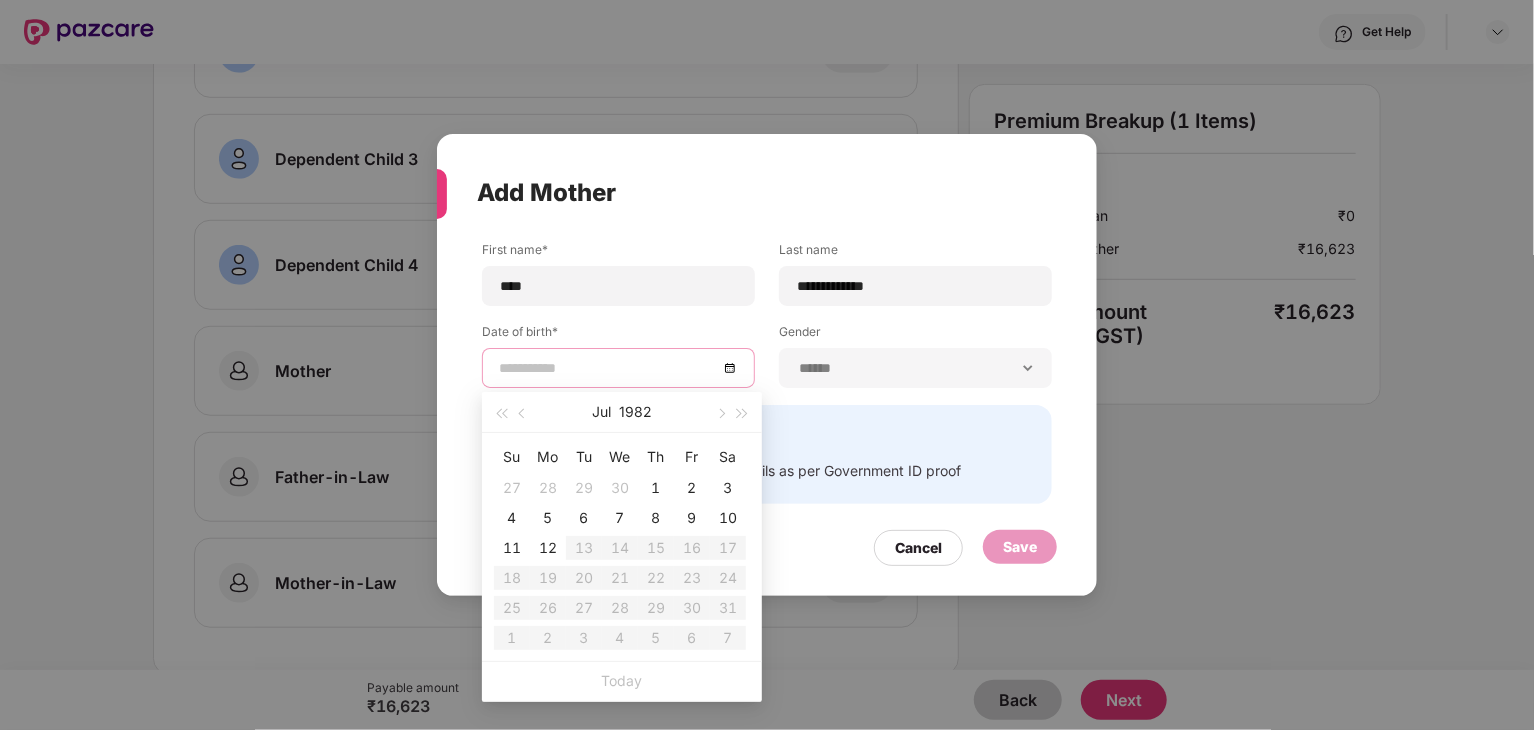 click on "Fr" at bounding box center [692, 457] 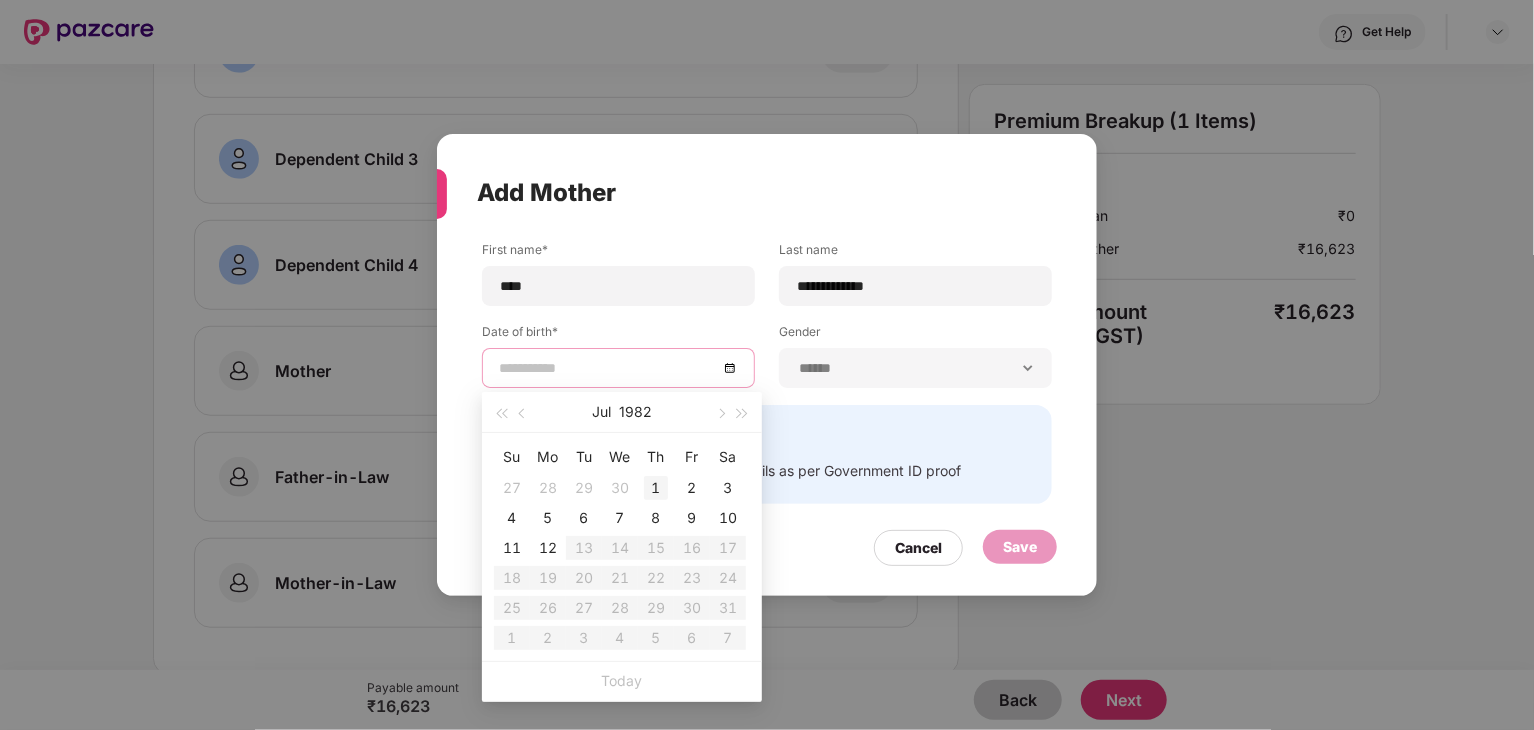 type on "**********" 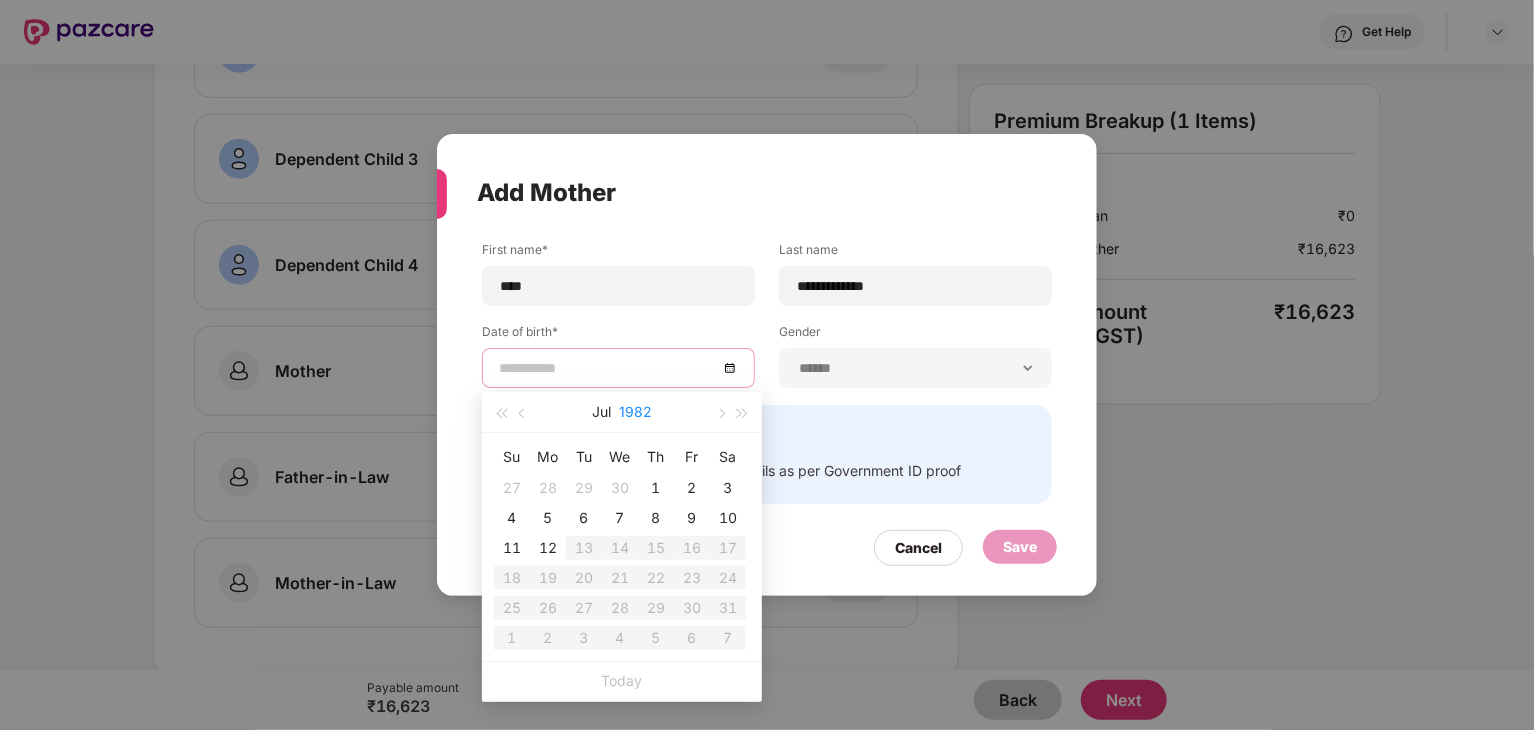 click on "1982" at bounding box center [635, 412] 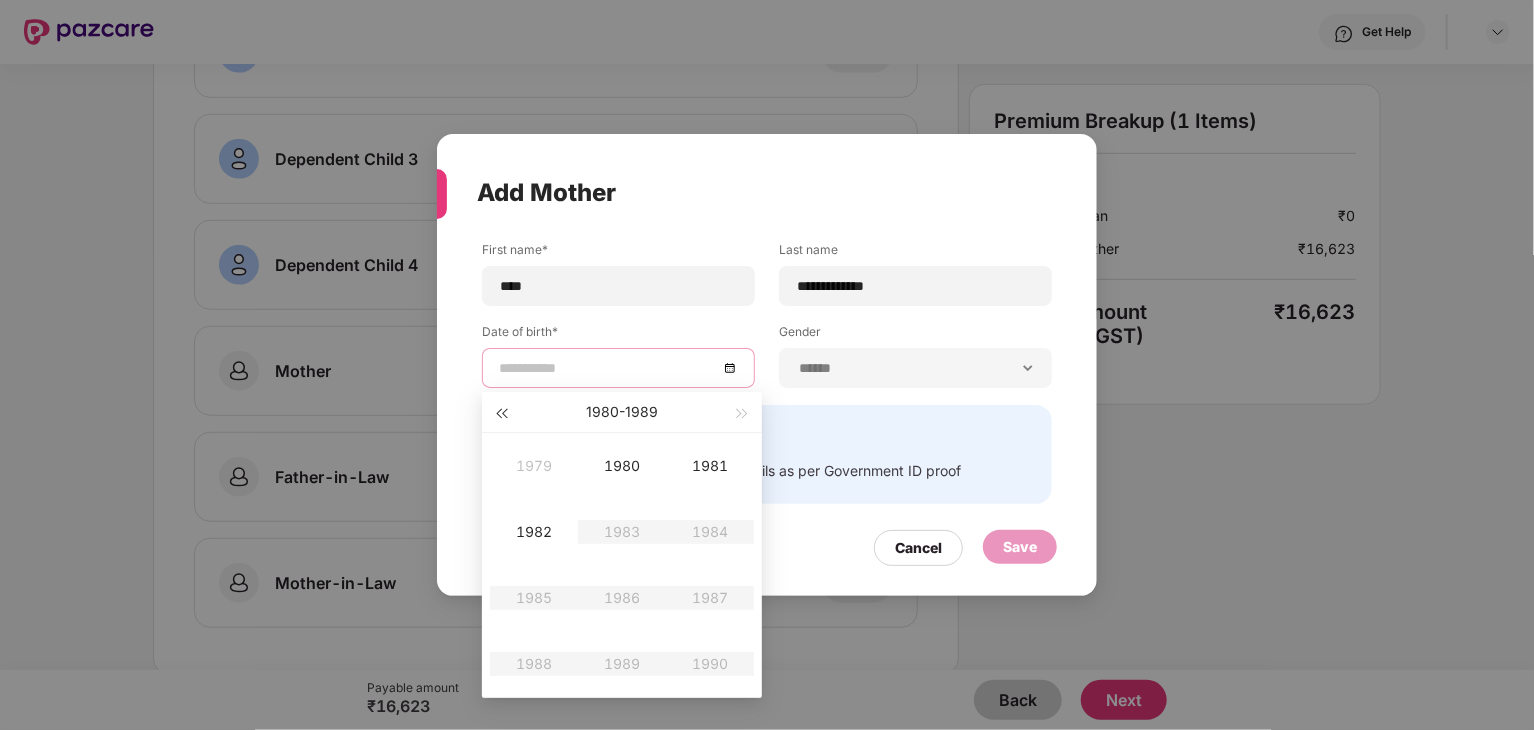 click at bounding box center [501, 414] 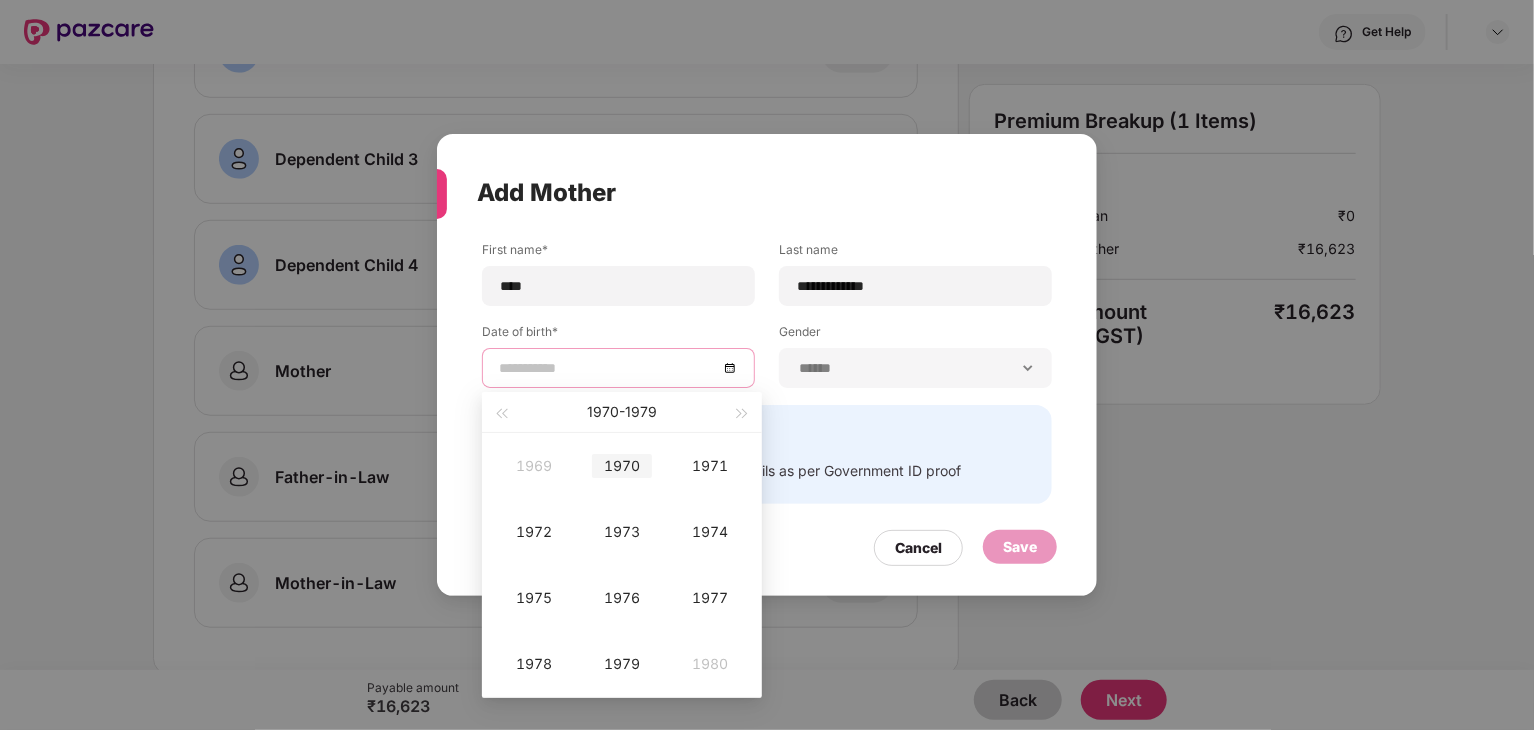 type on "**********" 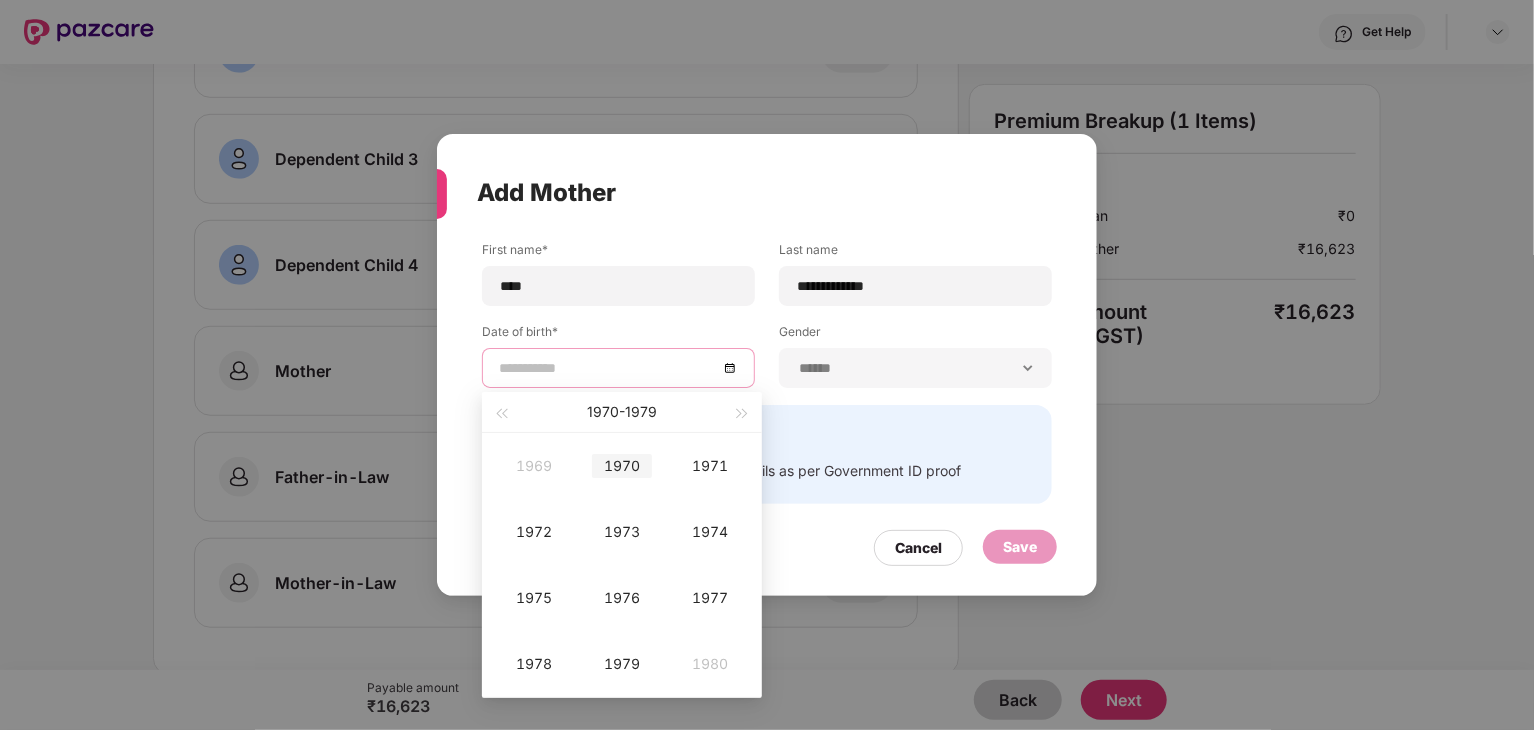click on "1970" at bounding box center (622, 466) 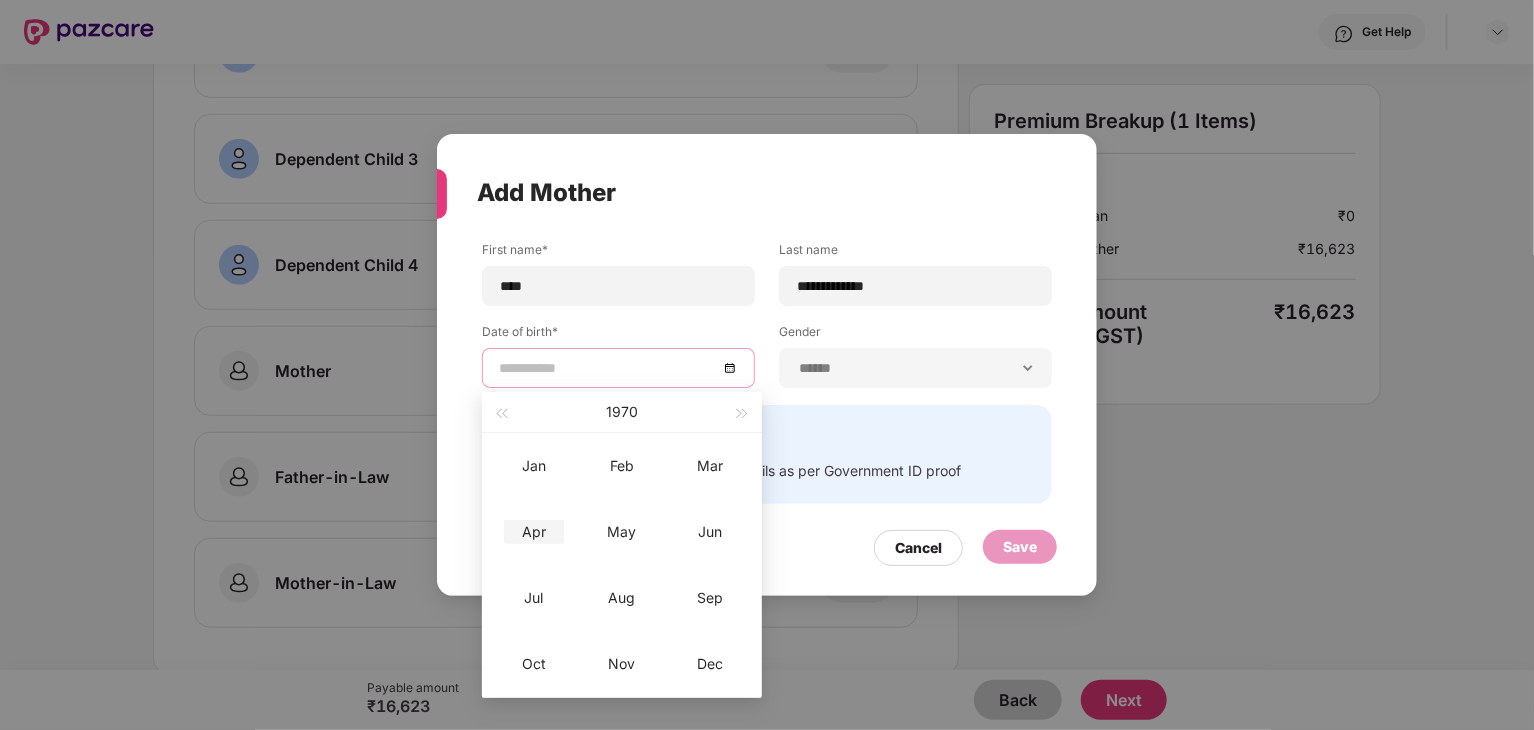 type on "**********" 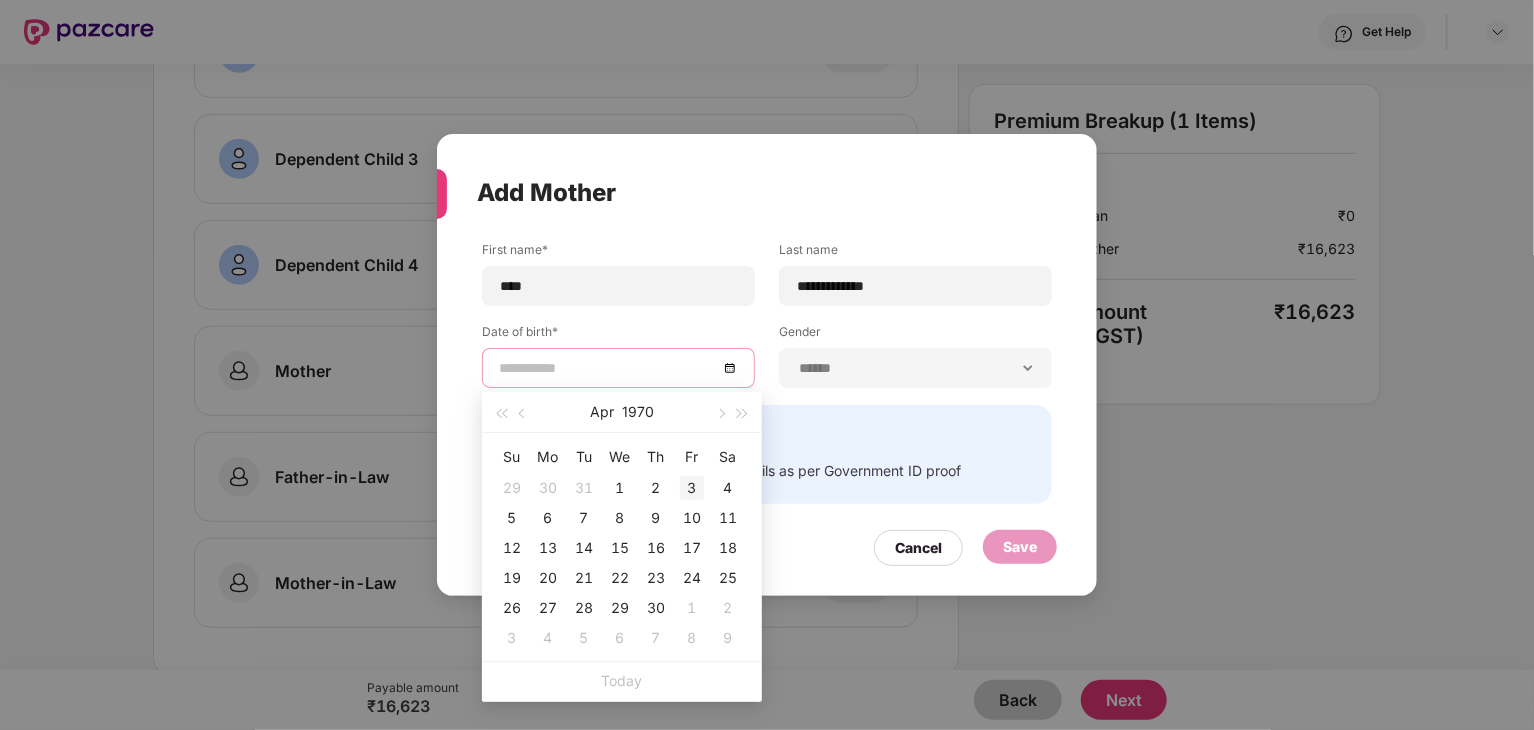 type on "**********" 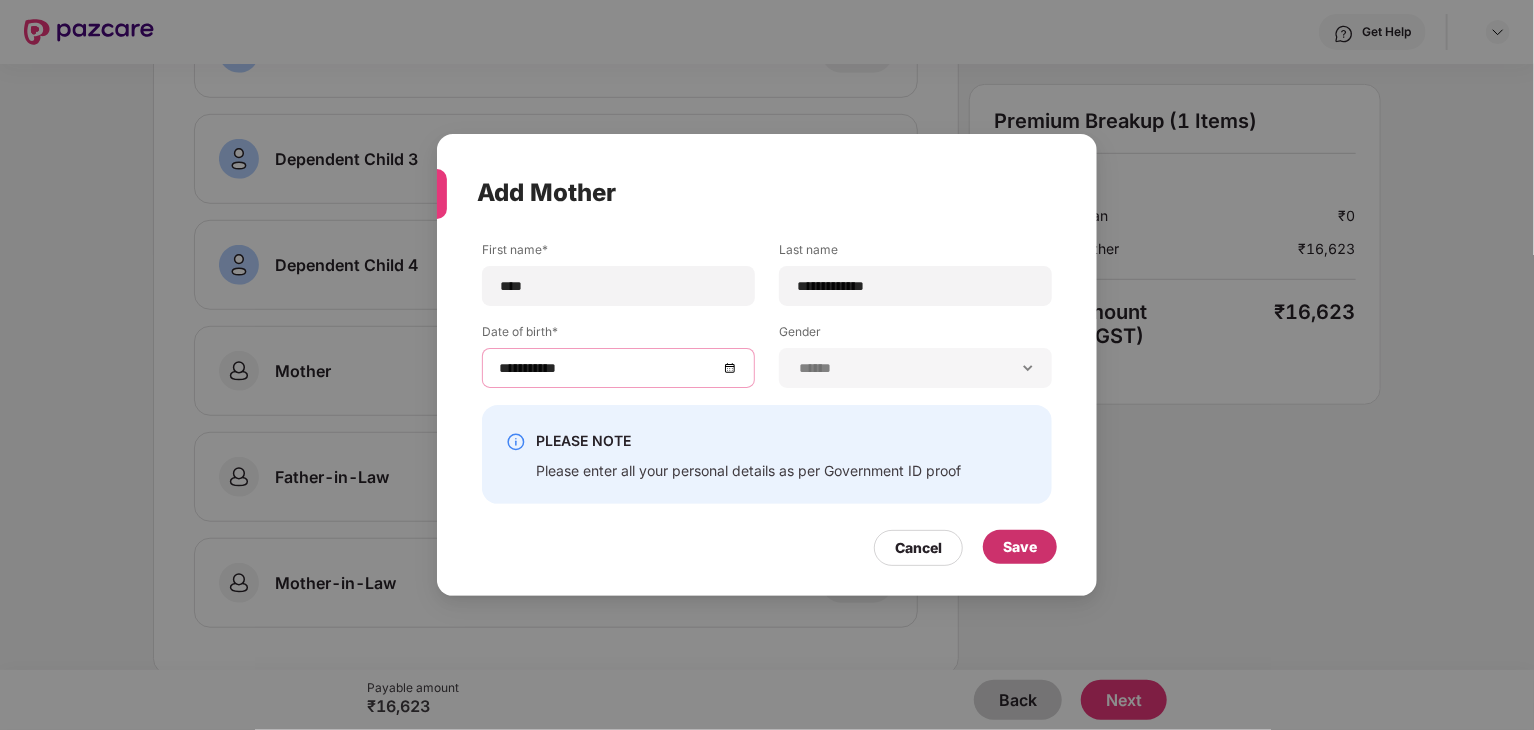 click on "Save" at bounding box center (1020, 547) 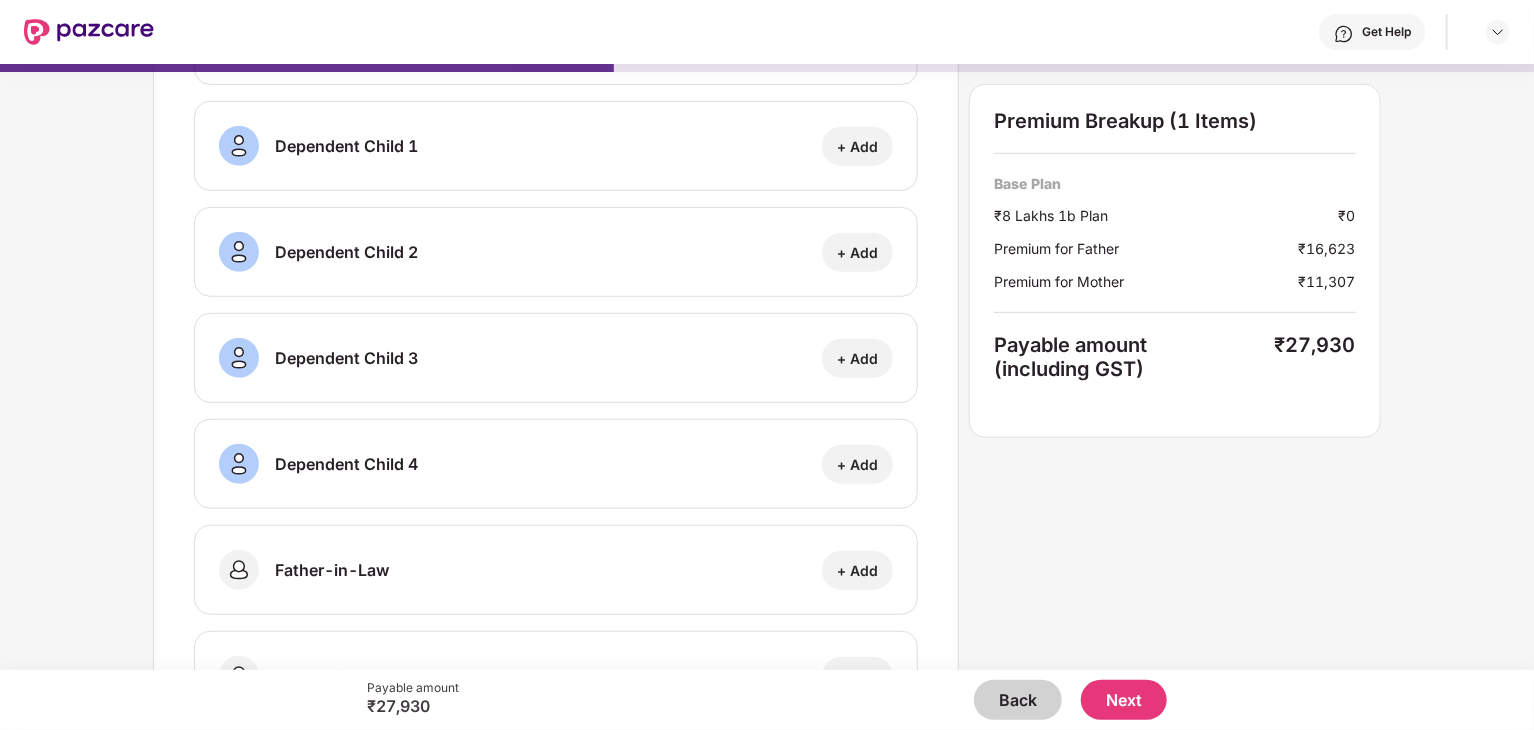 scroll, scrollTop: 0, scrollLeft: 0, axis: both 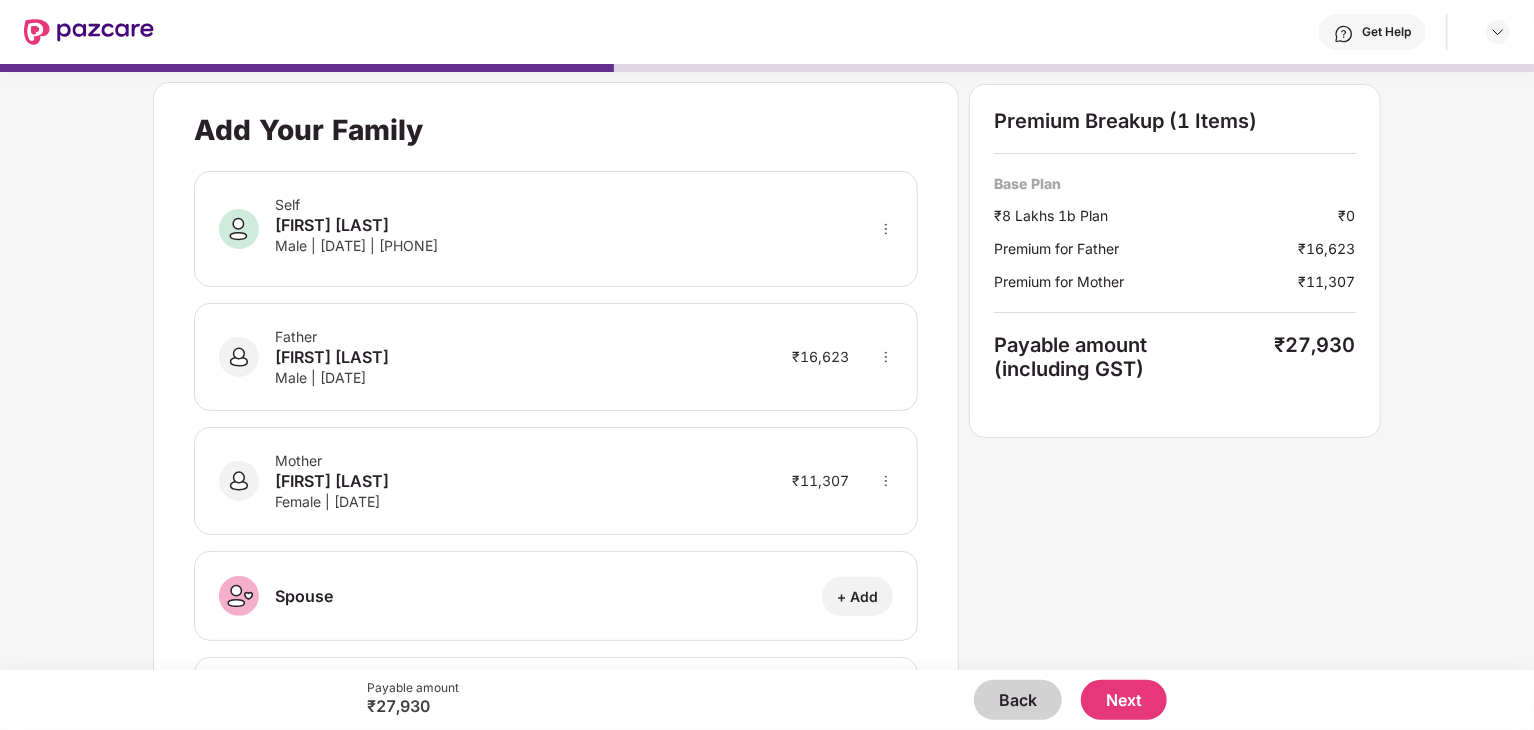 click on "Payable amount  ₹27,930 Back   Next" at bounding box center (767, 700) 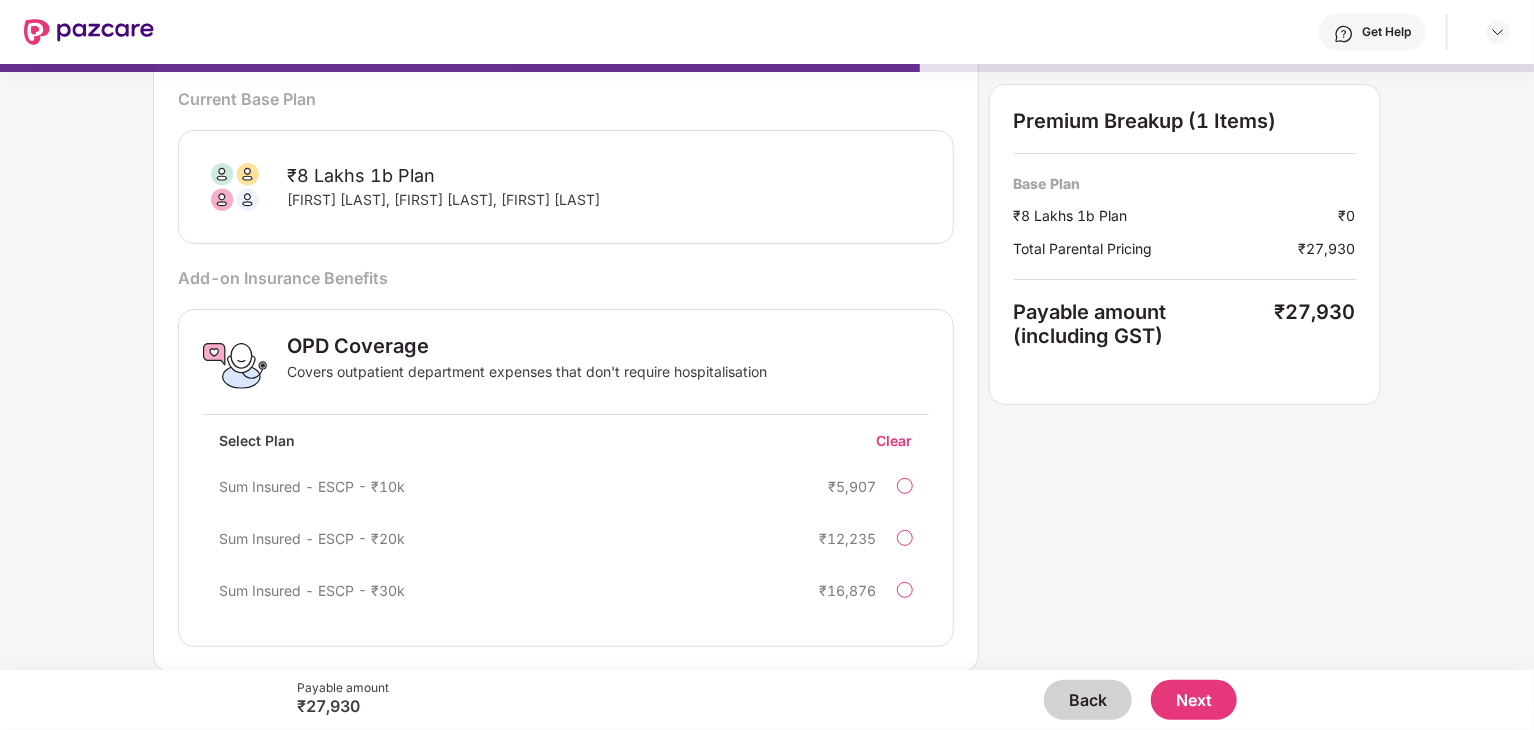 scroll, scrollTop: 81, scrollLeft: 0, axis: vertical 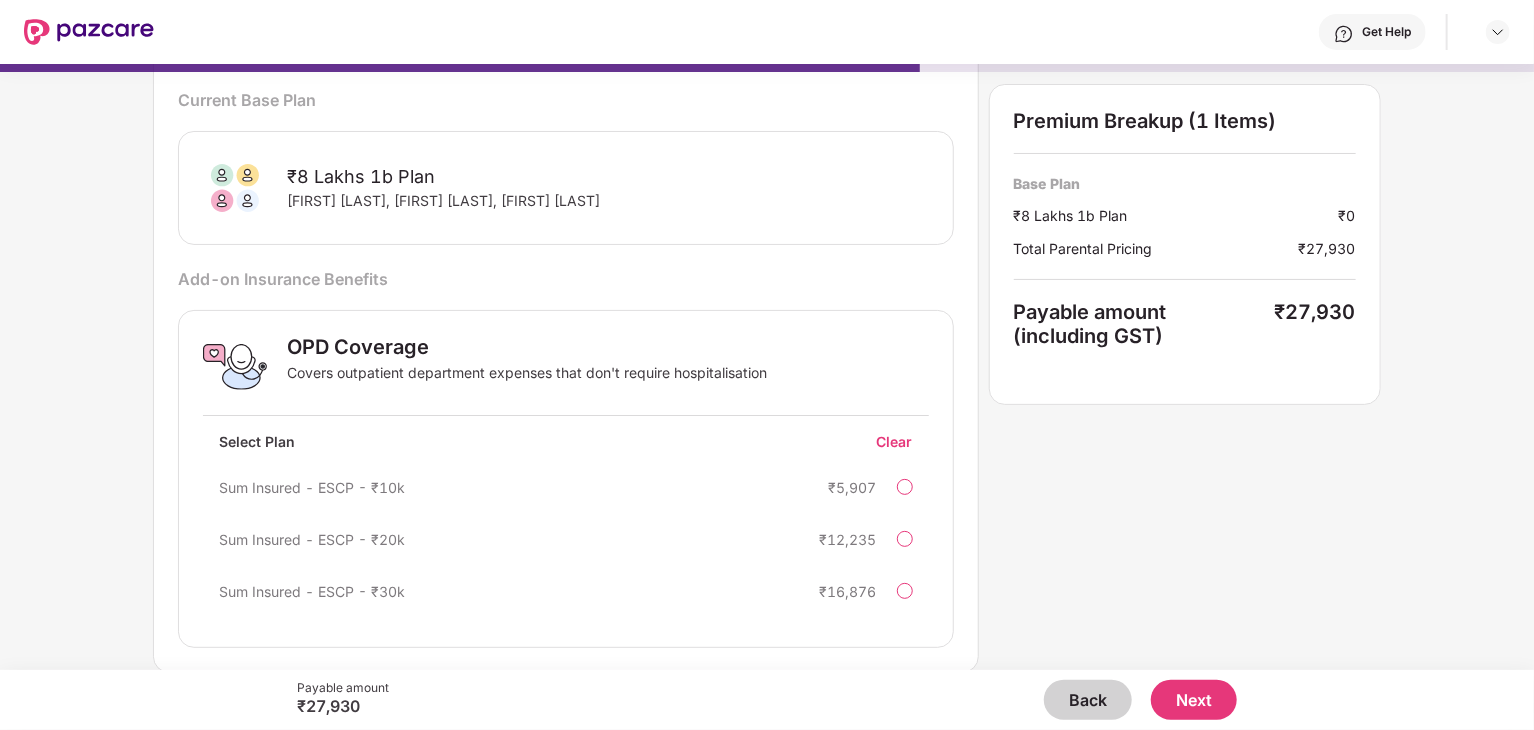 click on "Back" at bounding box center (1088, 700) 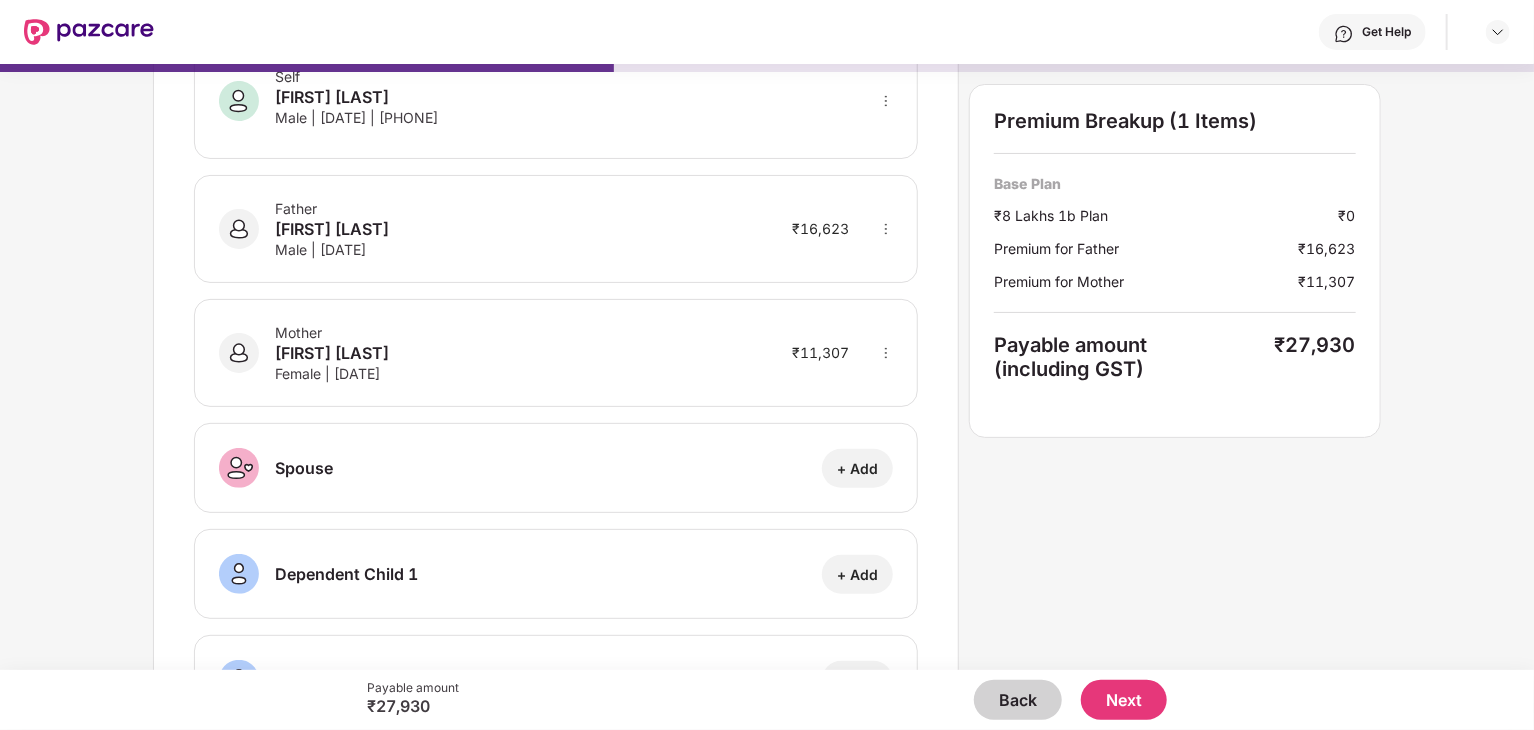 scroll, scrollTop: 311, scrollLeft: 0, axis: vertical 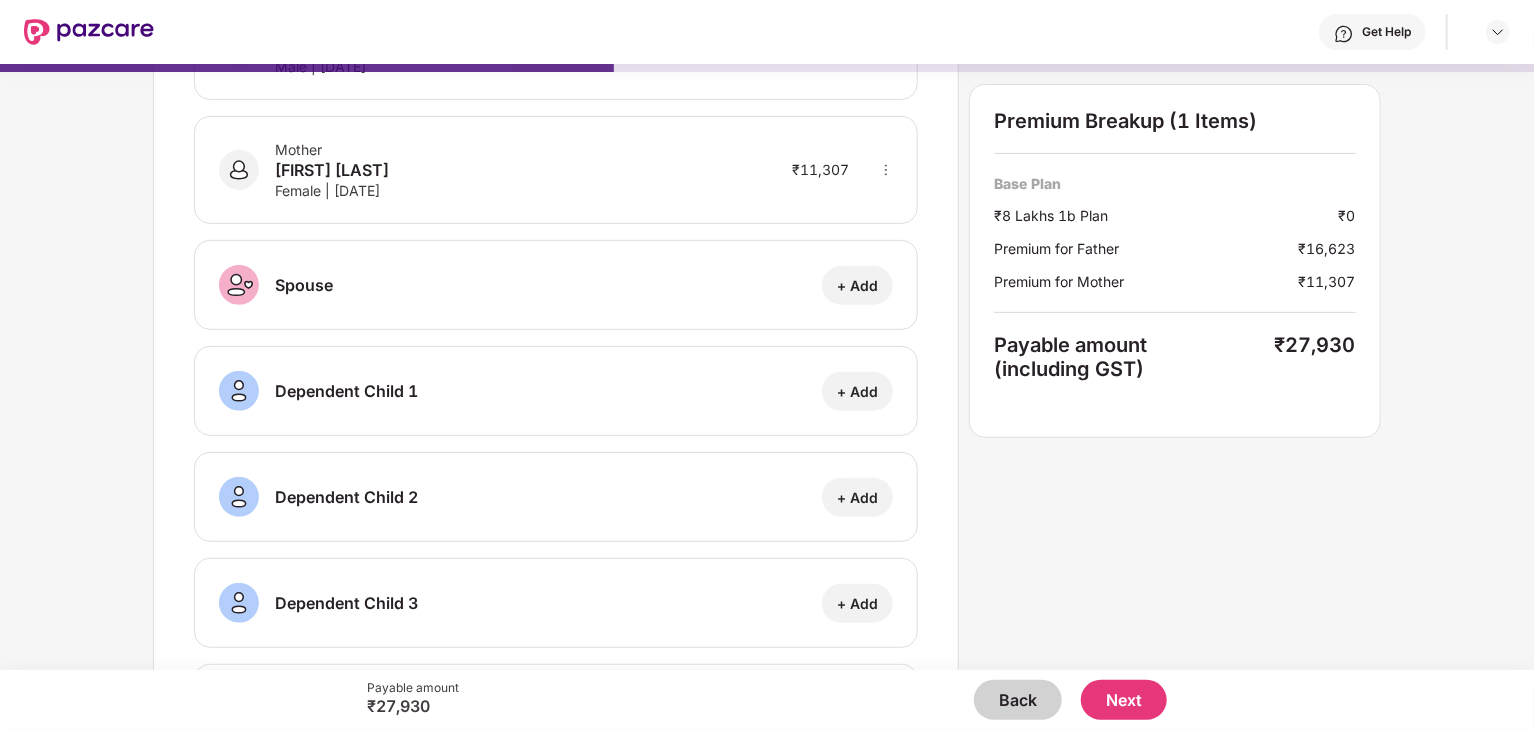 click on "Next" at bounding box center (1124, 700) 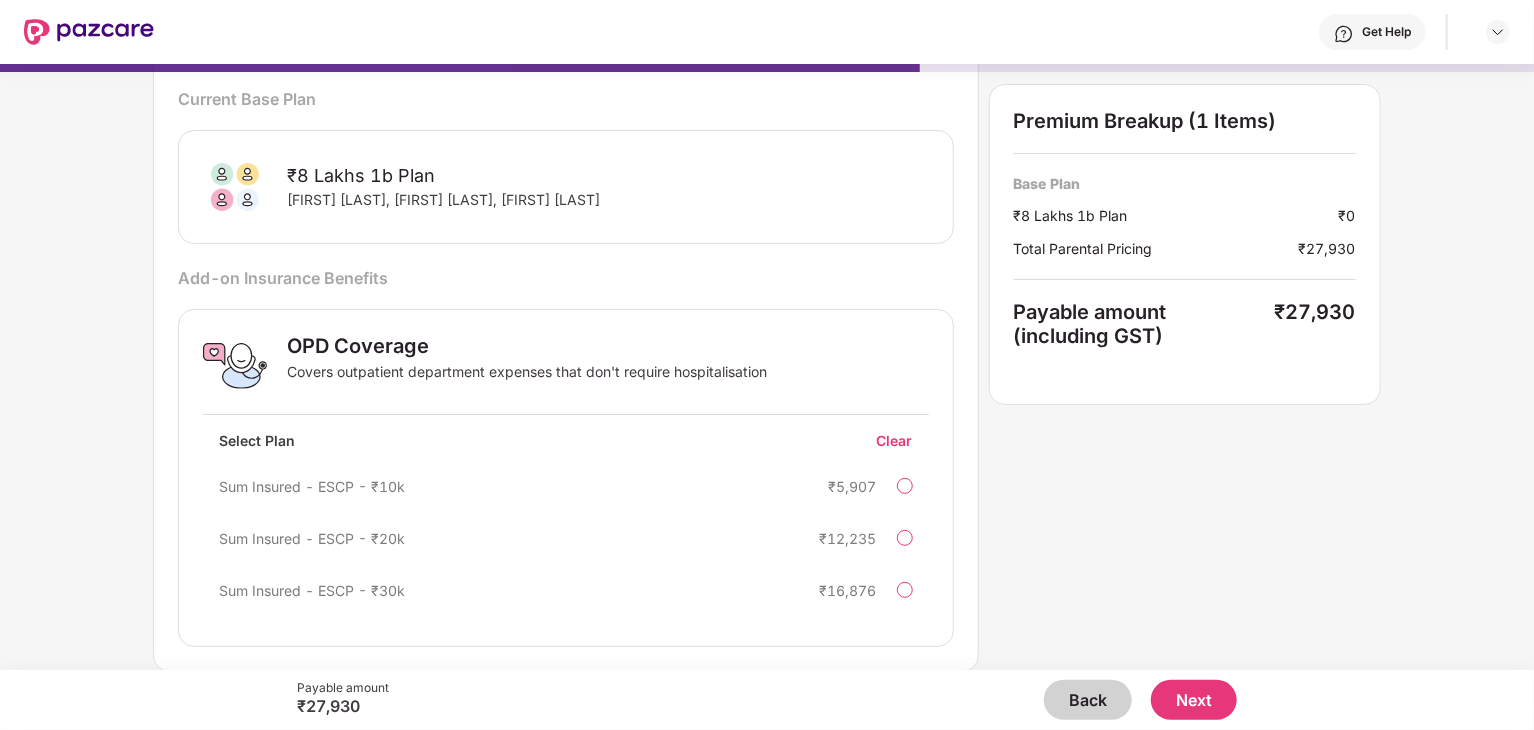 scroll, scrollTop: 82, scrollLeft: 0, axis: vertical 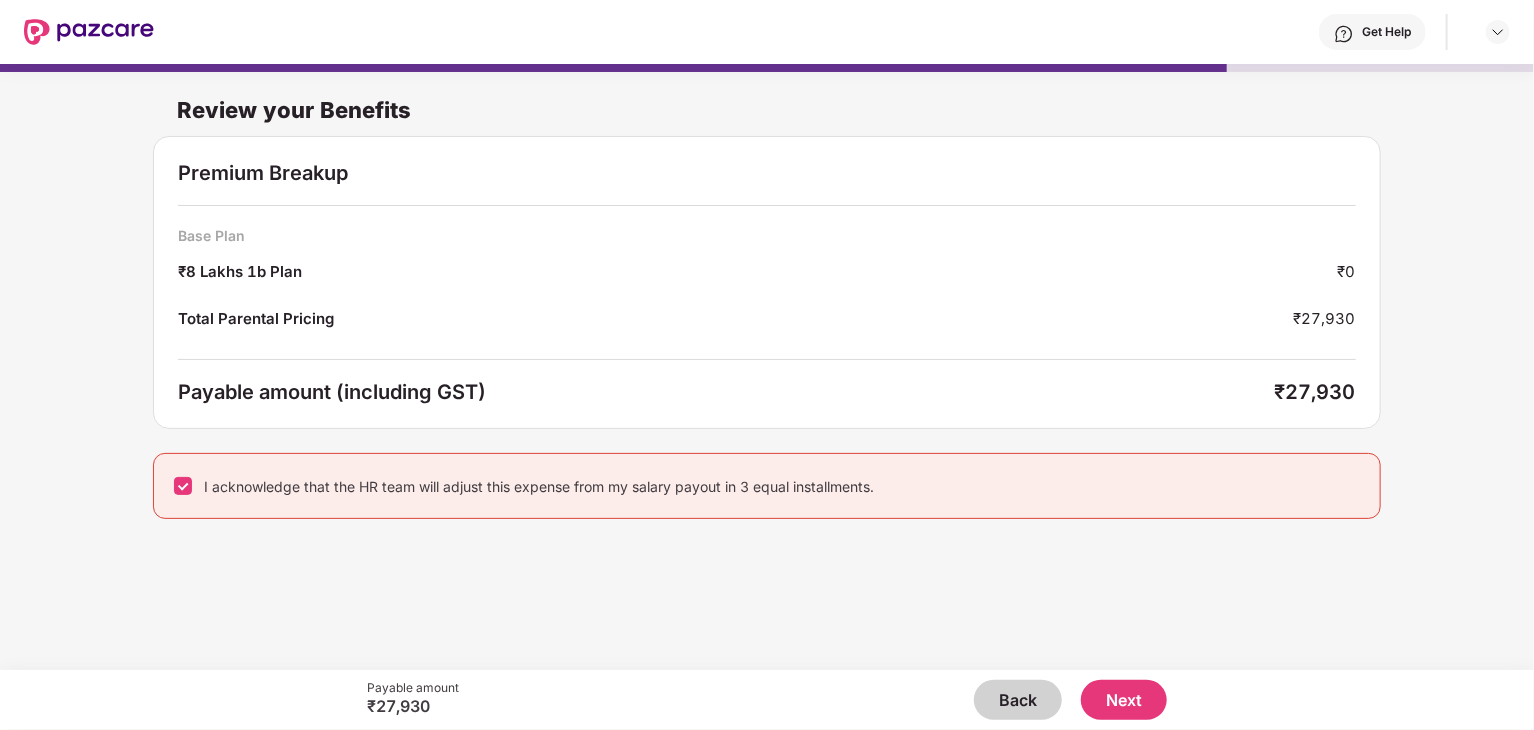 click on "Next" at bounding box center (1124, 700) 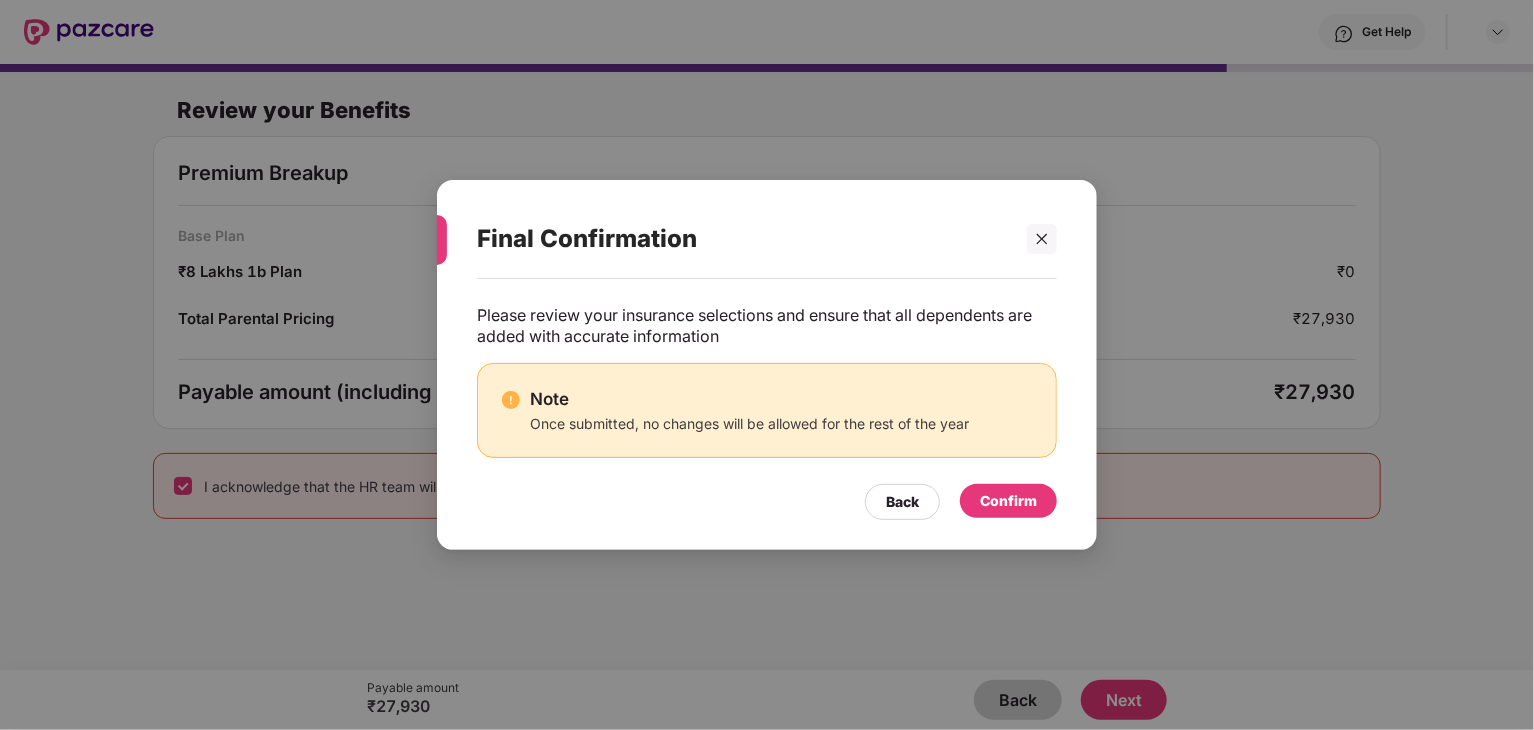 click on "Confirm" at bounding box center [1008, 501] 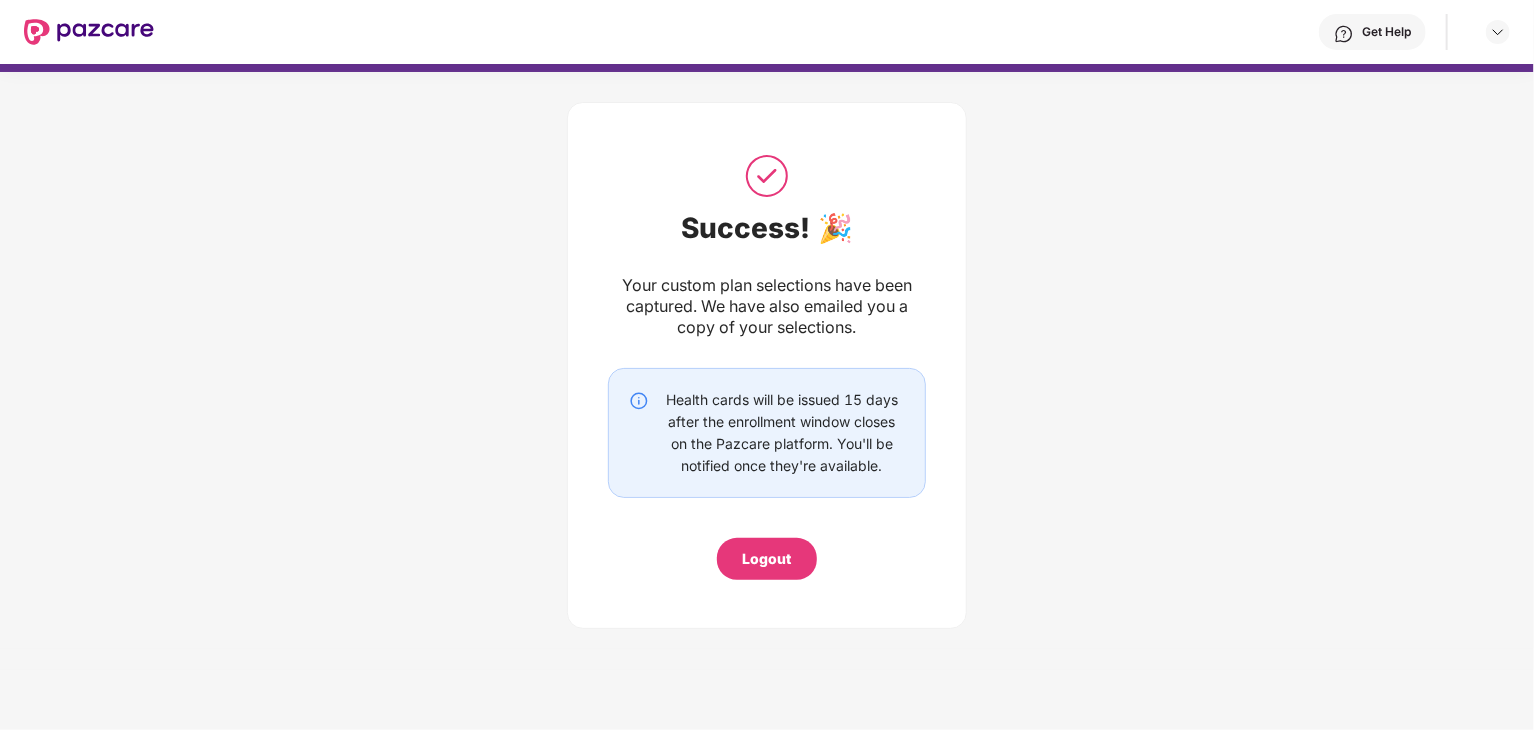 click at bounding box center (89, 32) 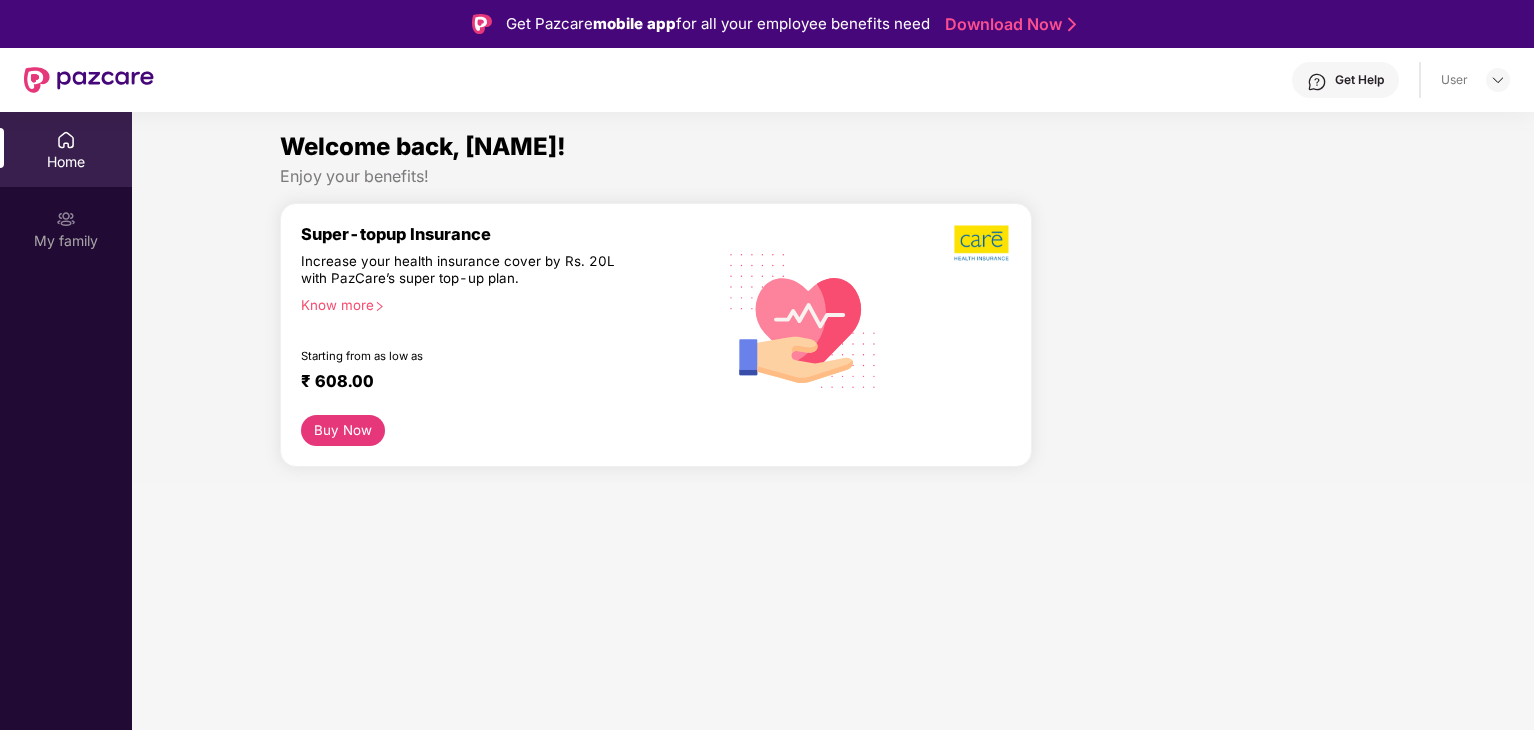 scroll, scrollTop: 0, scrollLeft: 0, axis: both 